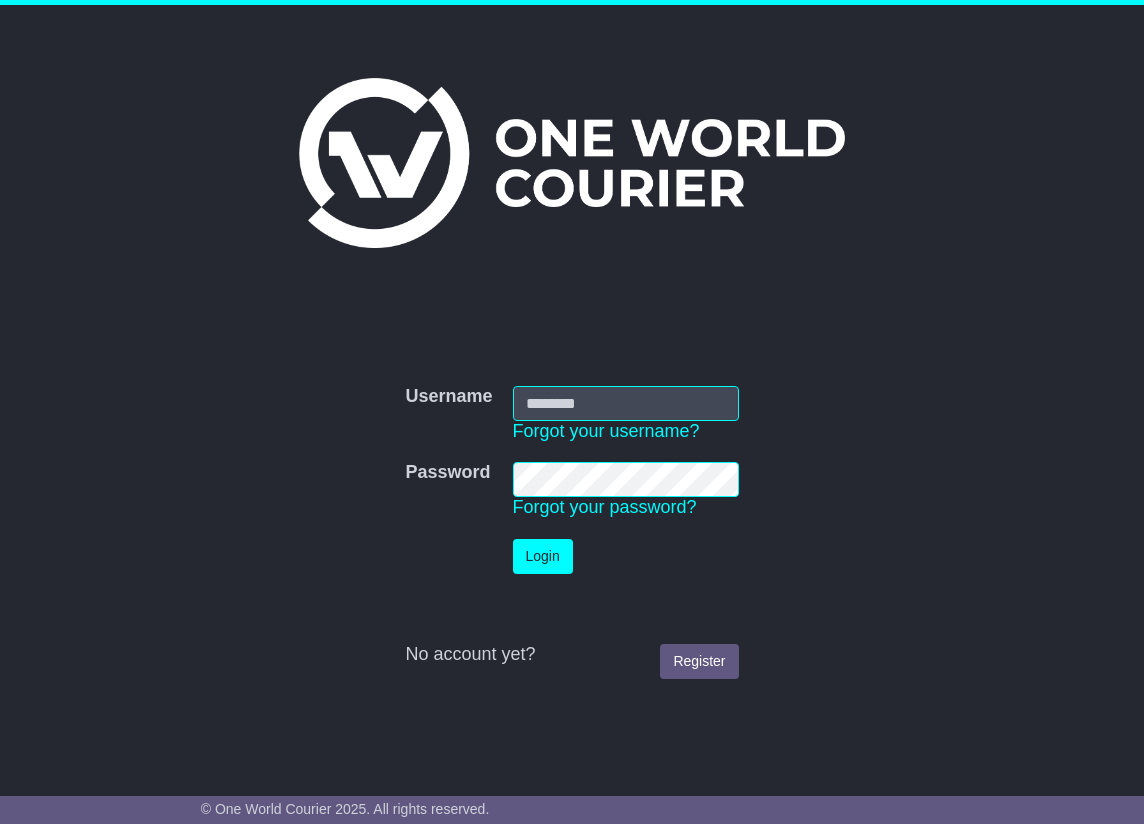 scroll, scrollTop: 0, scrollLeft: 0, axis: both 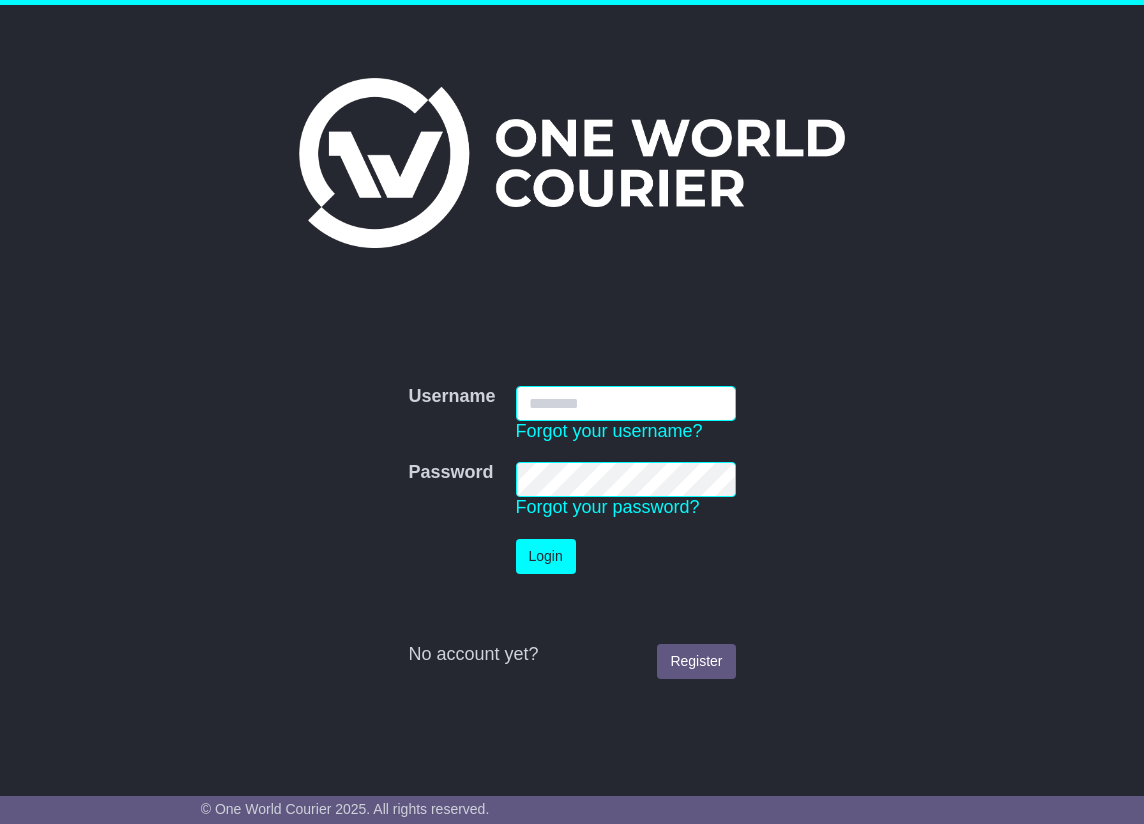 click on "Username" at bounding box center [626, 403] 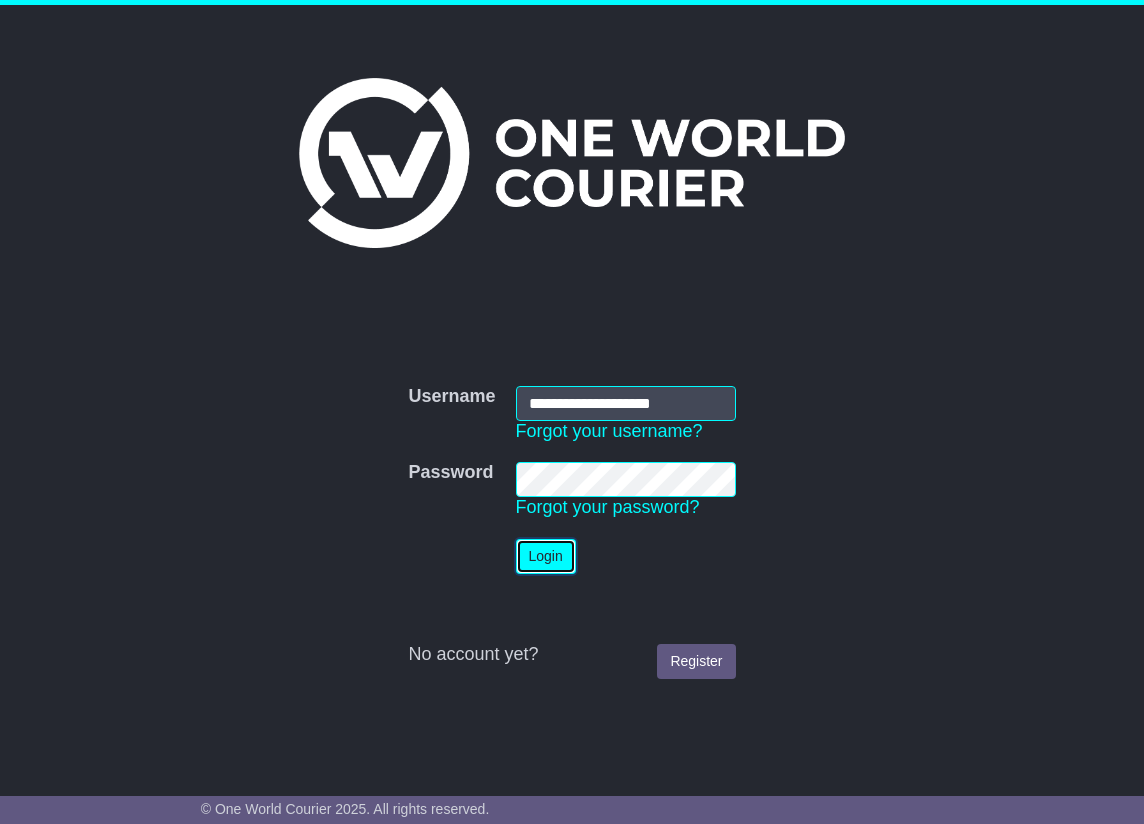 click on "Login" at bounding box center (546, 556) 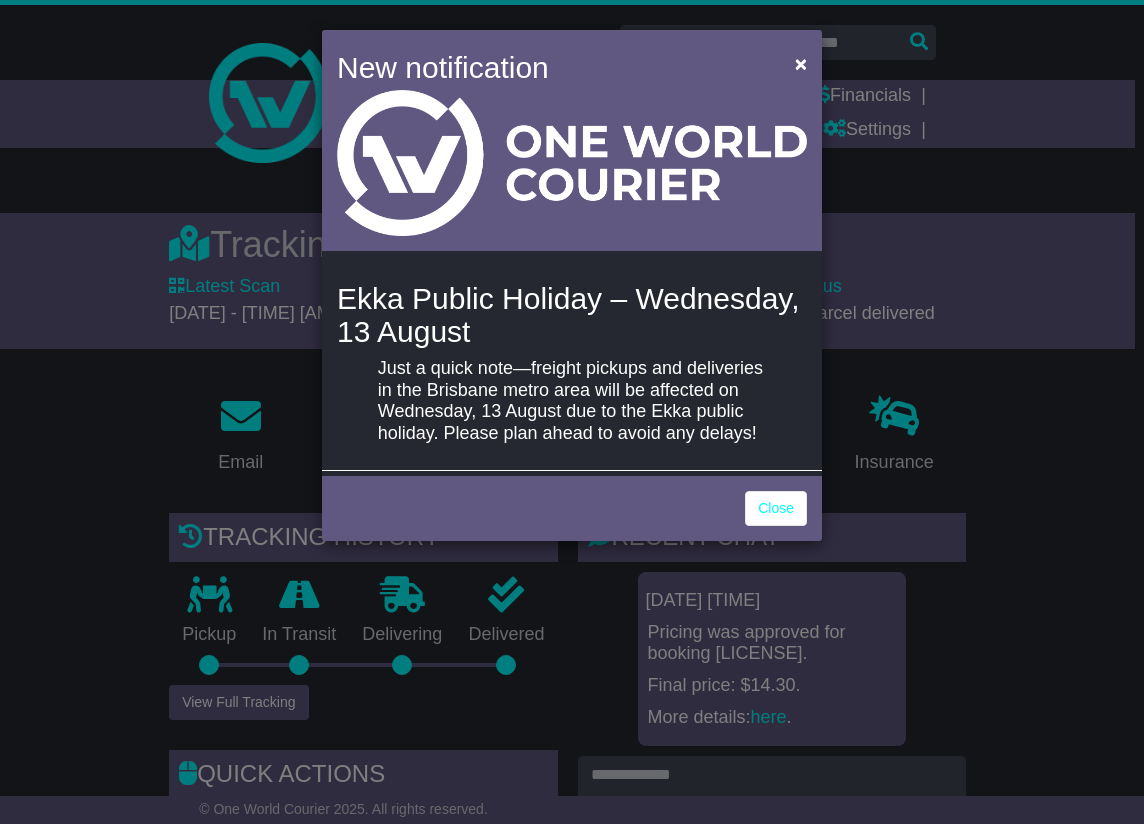 scroll, scrollTop: 0, scrollLeft: 0, axis: both 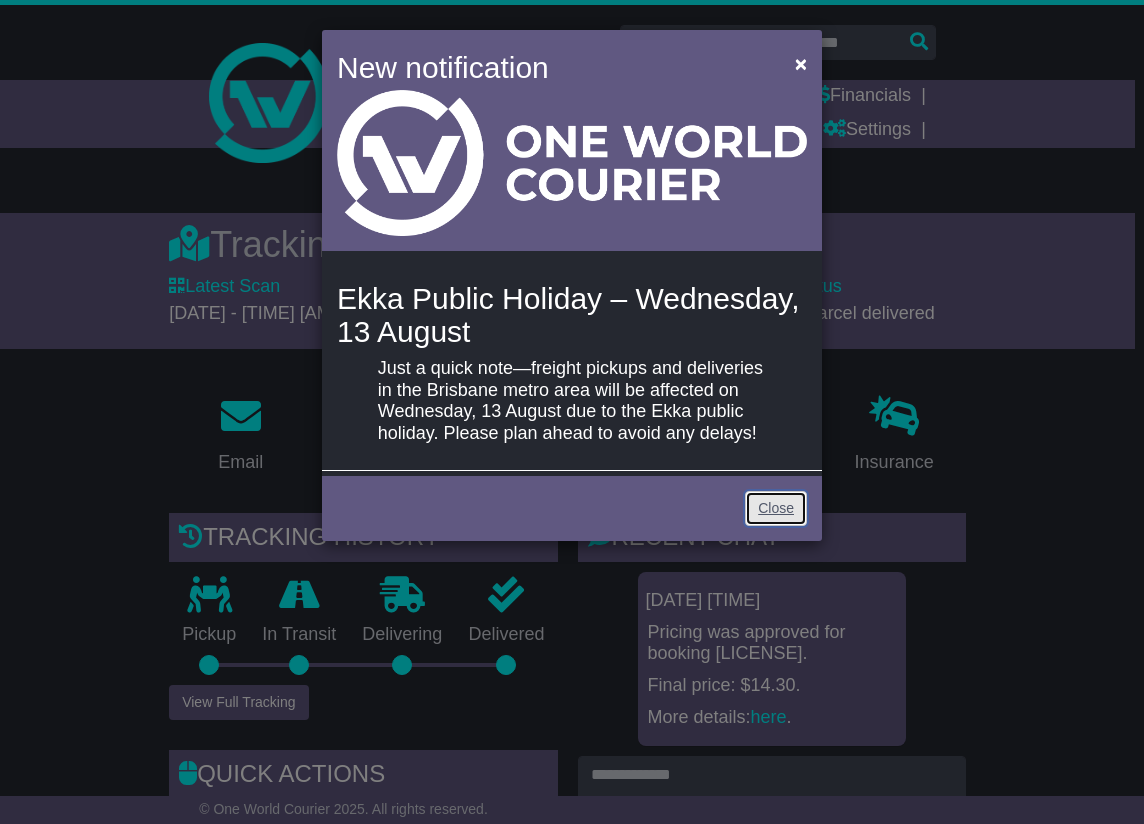 click on "Close" at bounding box center [776, 508] 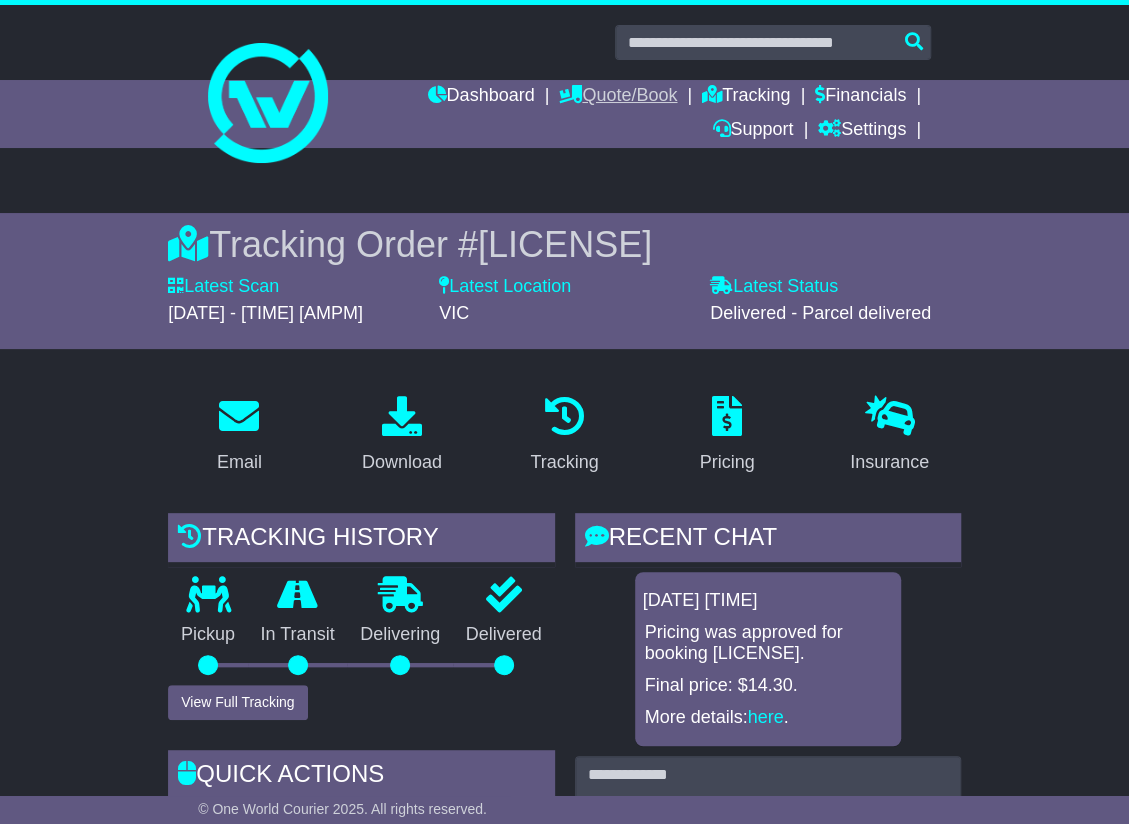 click on "Quote/Book" at bounding box center [618, 97] 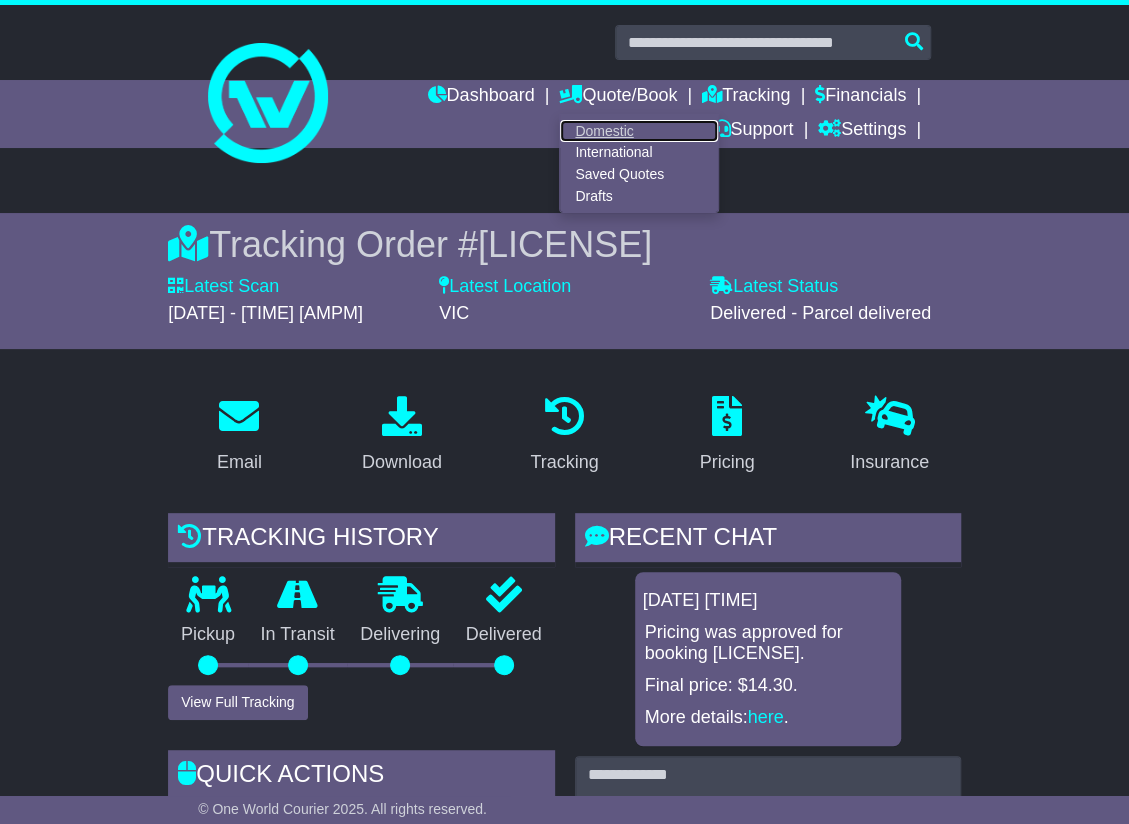 click on "Domestic" at bounding box center (639, 131) 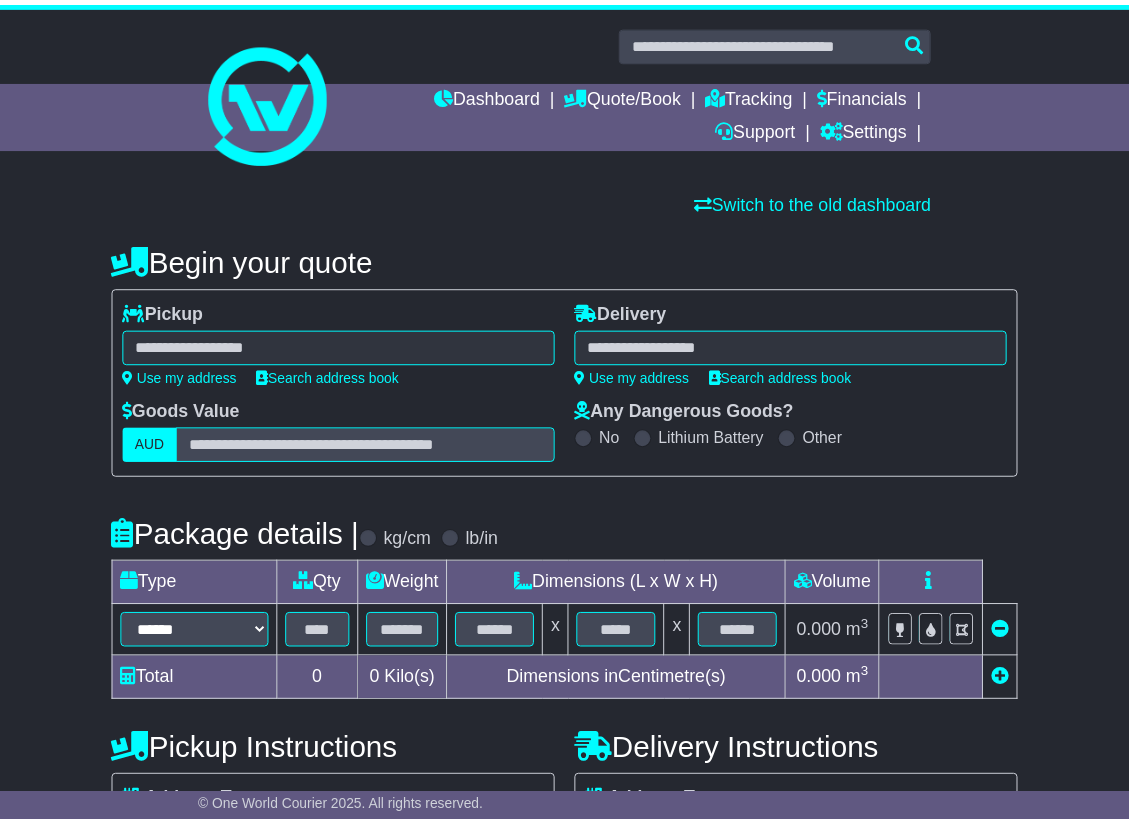 scroll, scrollTop: 0, scrollLeft: 0, axis: both 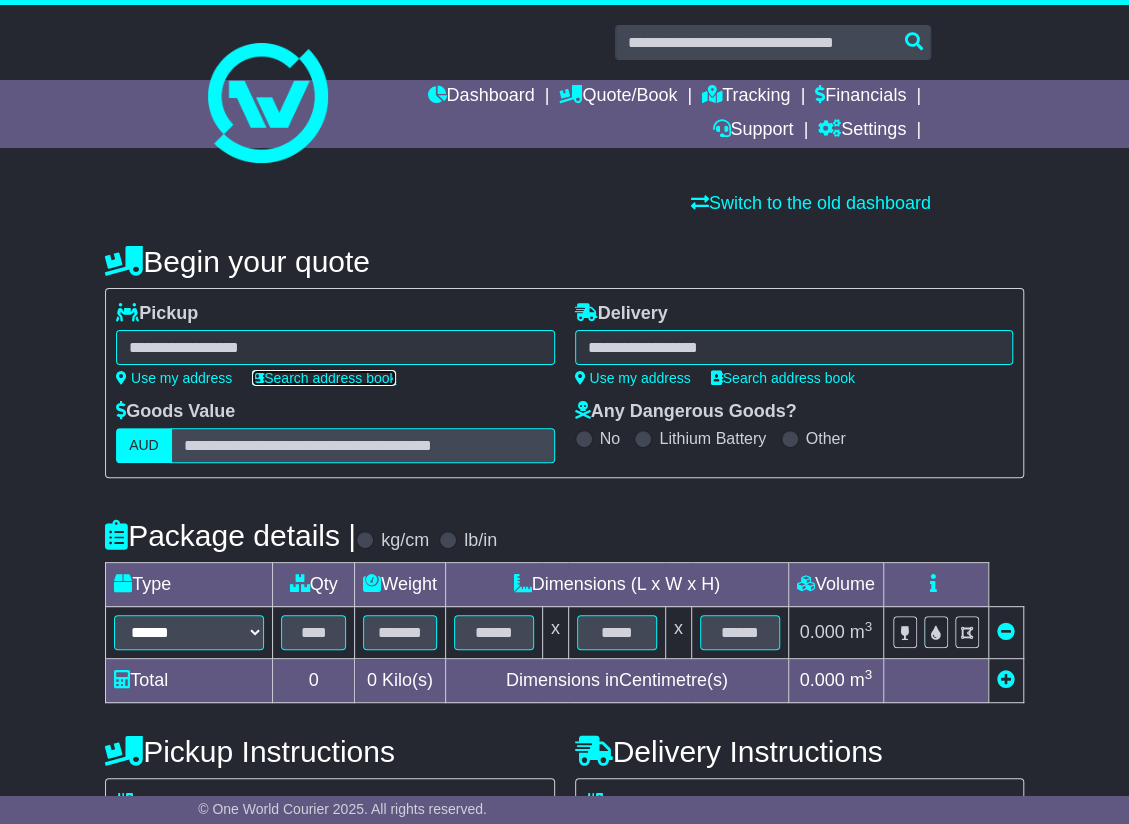 click on "Search address book" at bounding box center [324, 378] 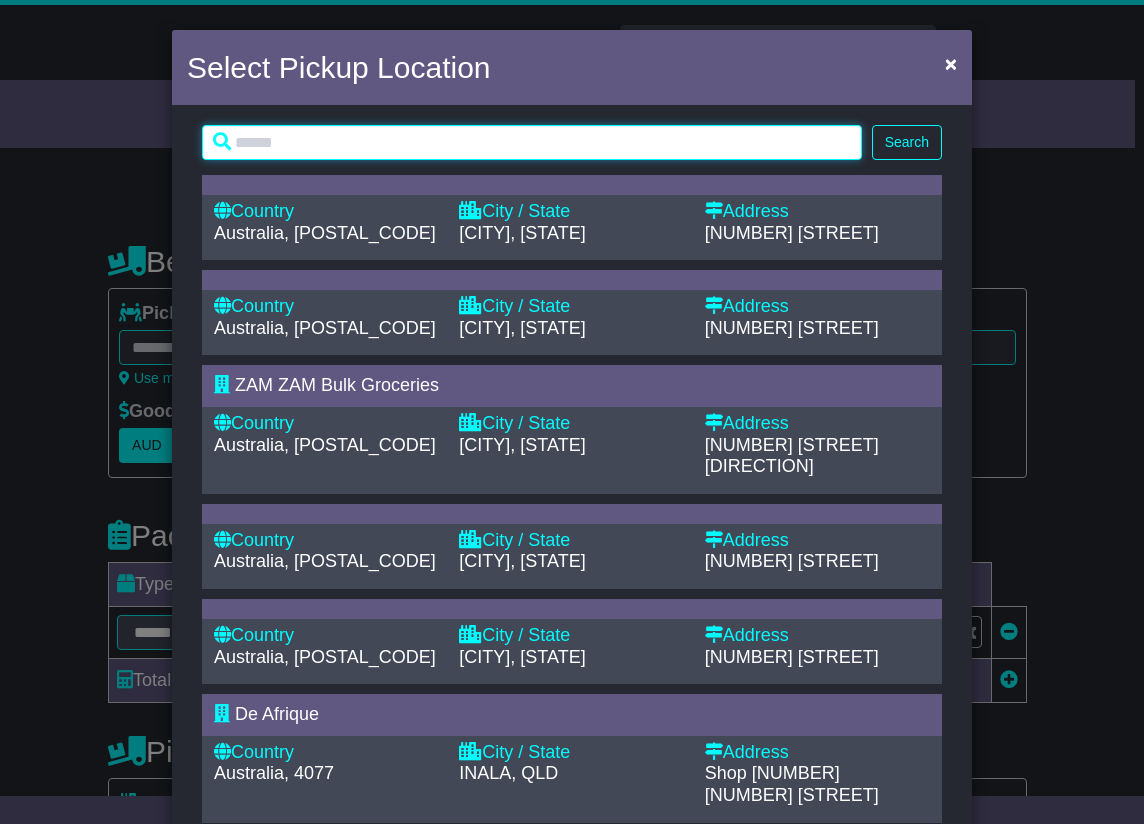 click at bounding box center [532, 142] 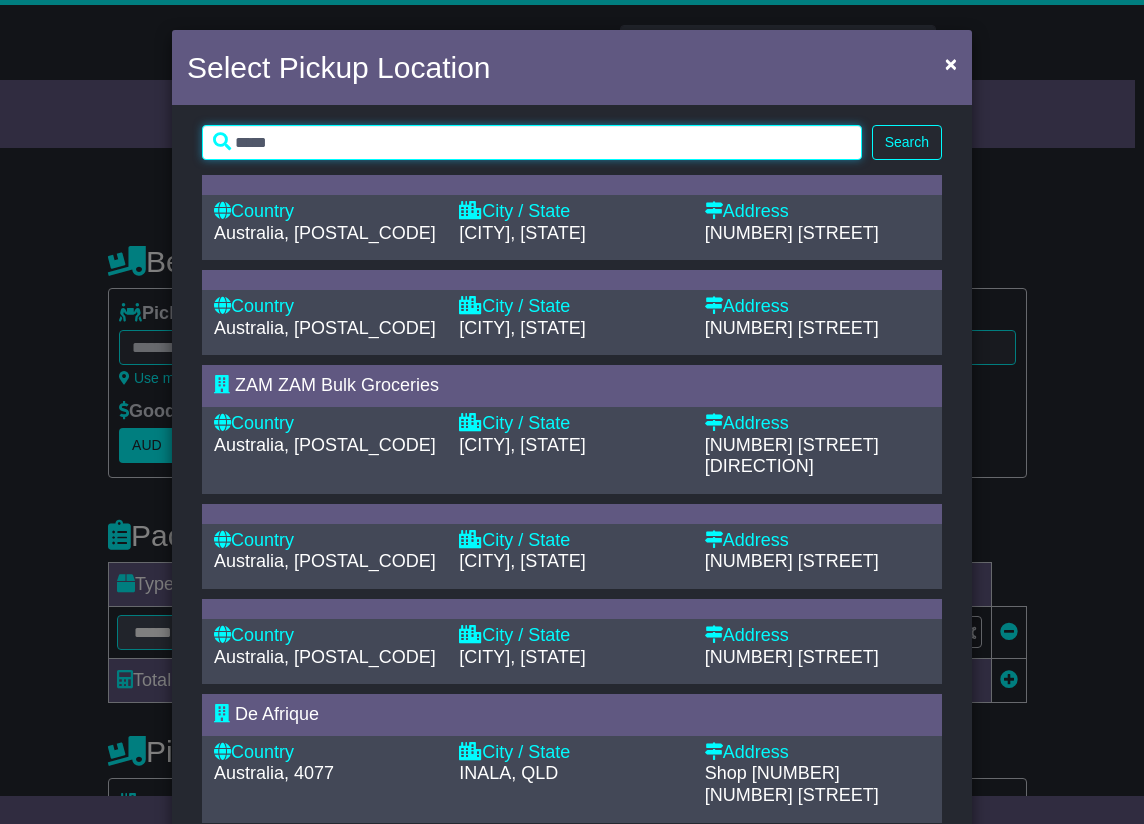 type on "*****" 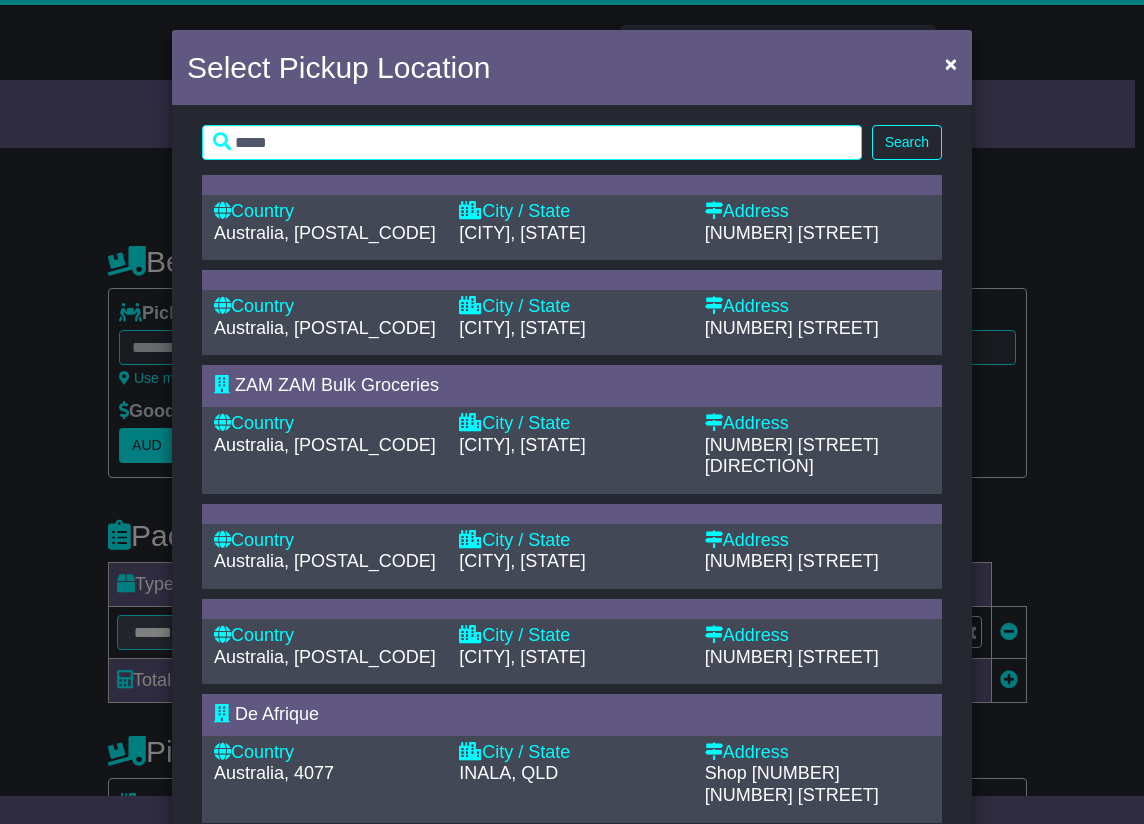 click on "Search" at bounding box center [907, 142] 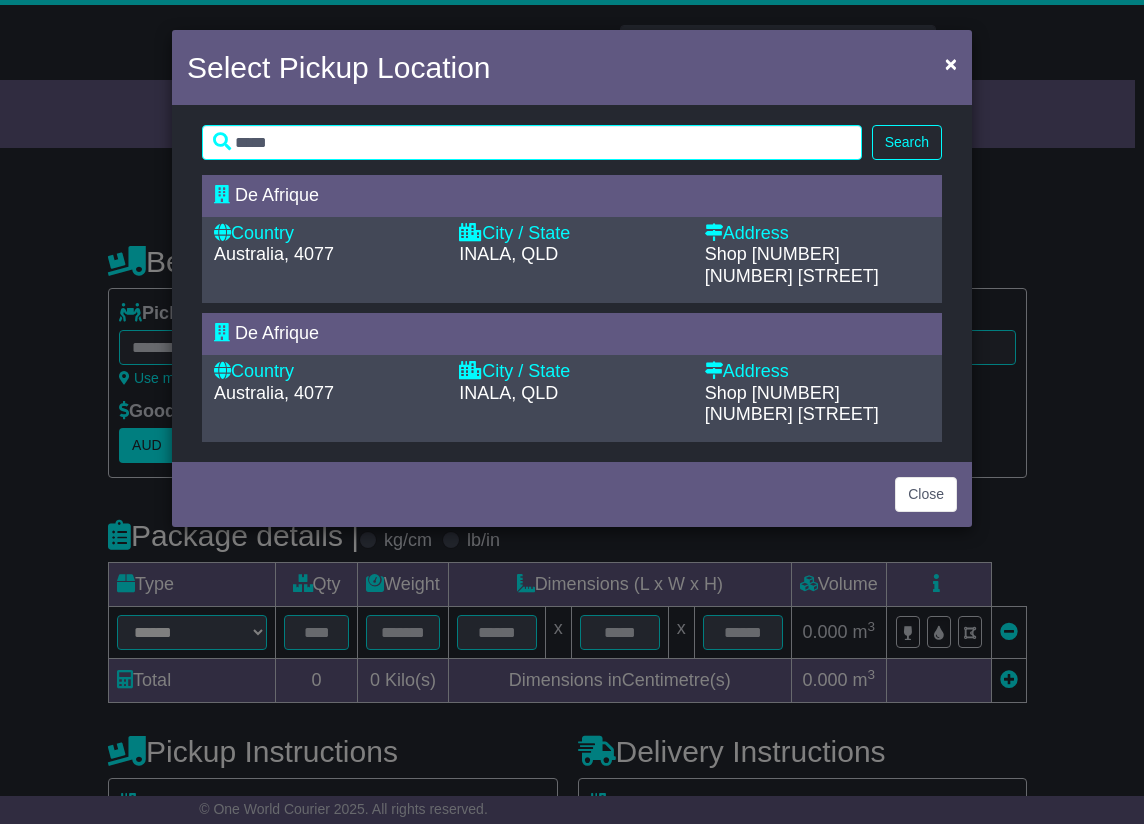 click on "Australia, 4077" at bounding box center [326, 394] 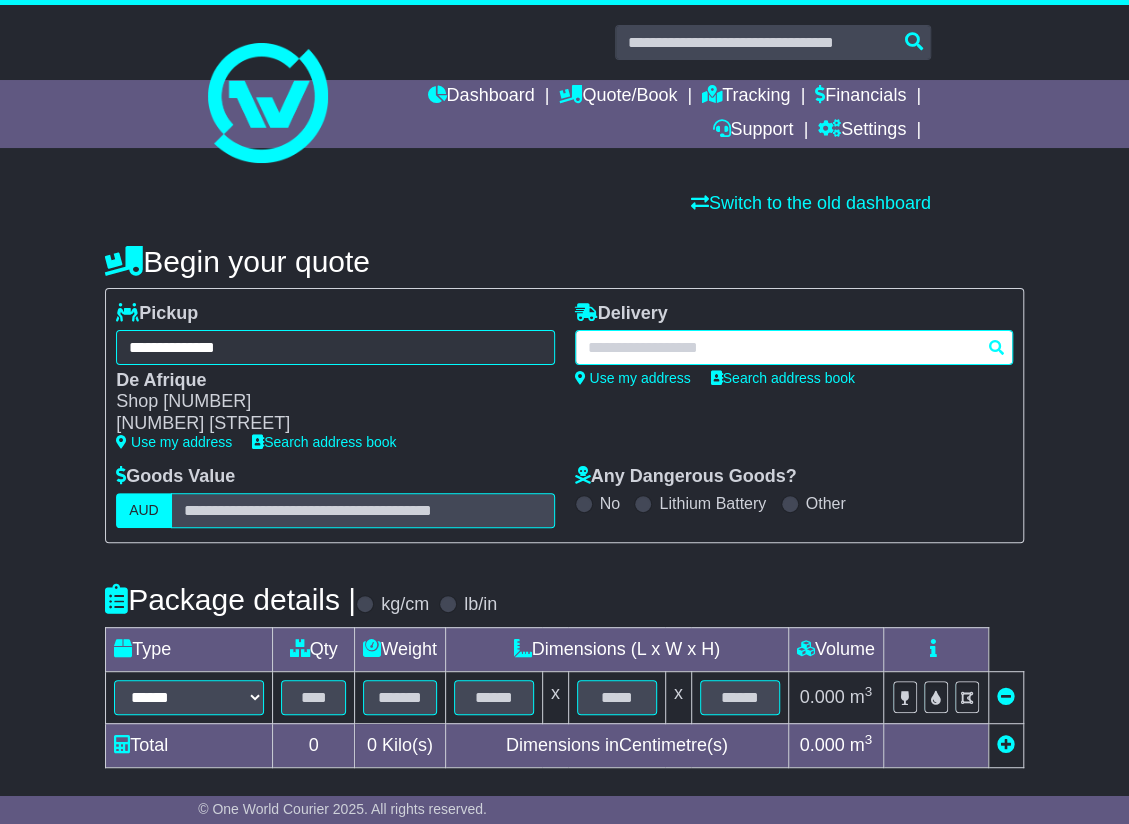 click at bounding box center [794, 347] 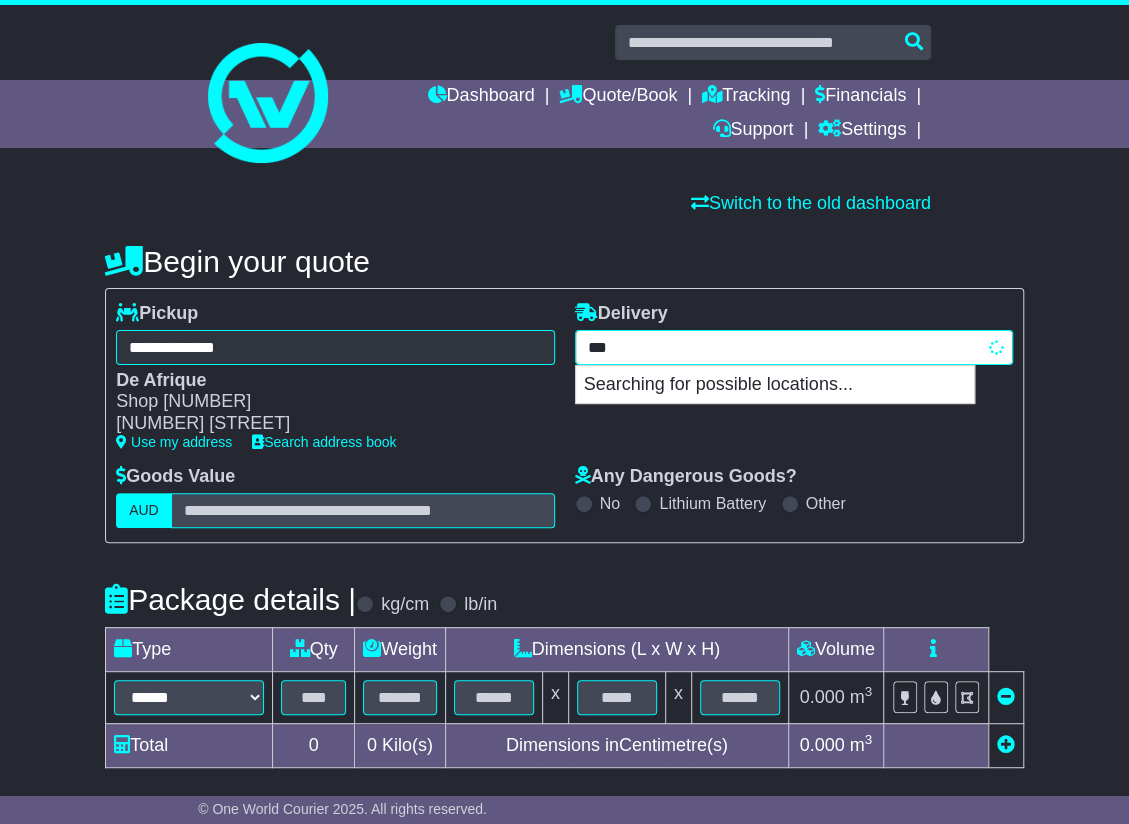 type on "****" 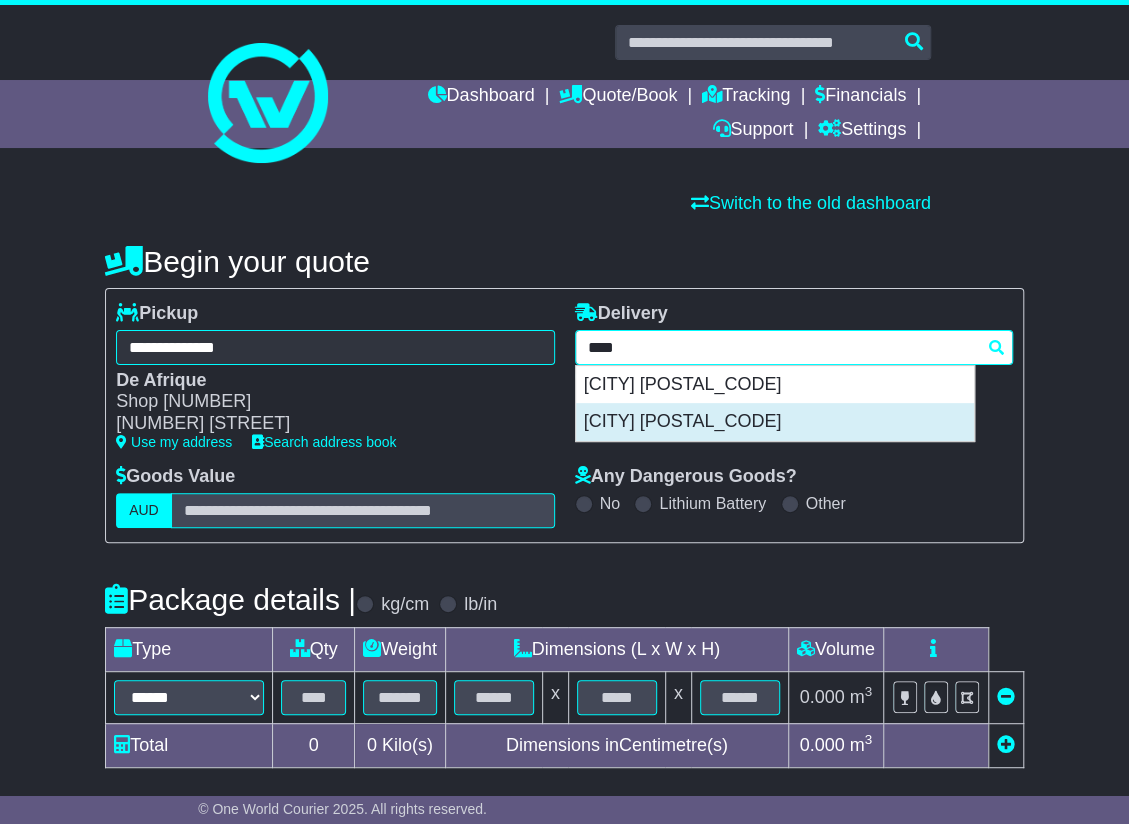 click on "[CITY] [POSTAL_CODE]" at bounding box center (775, 422) 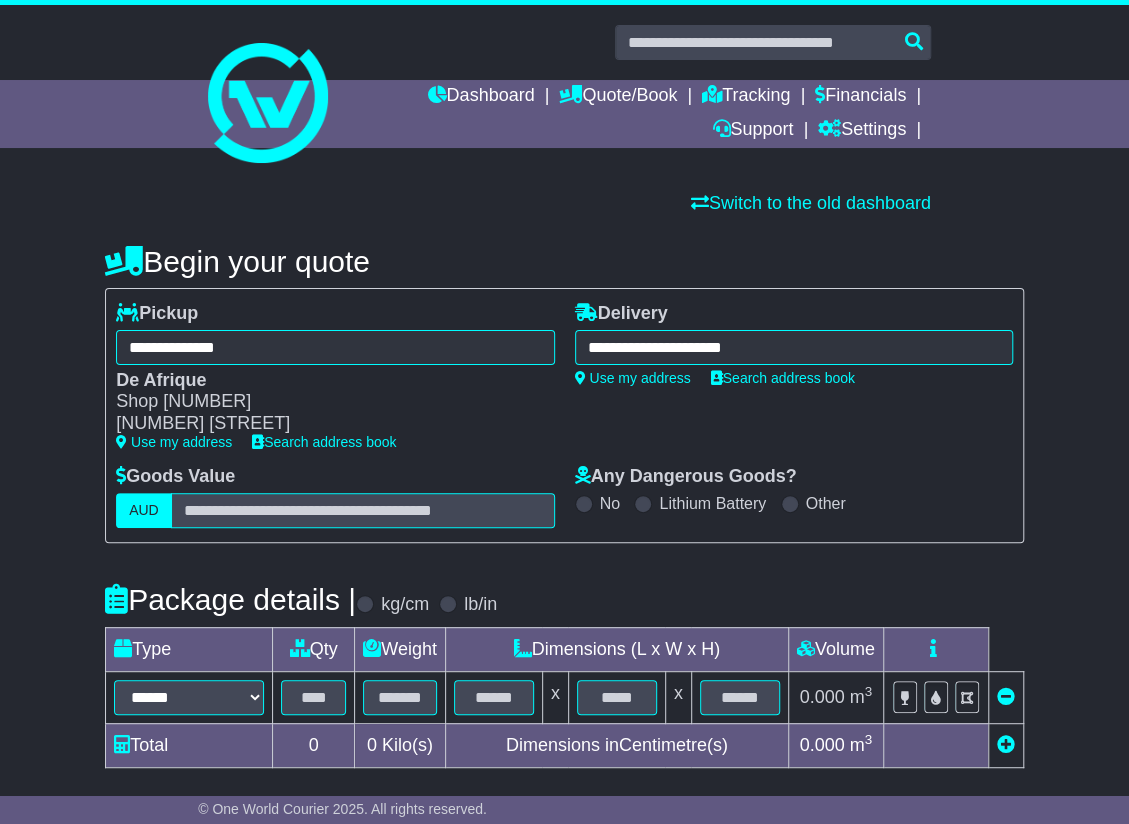 type on "**********" 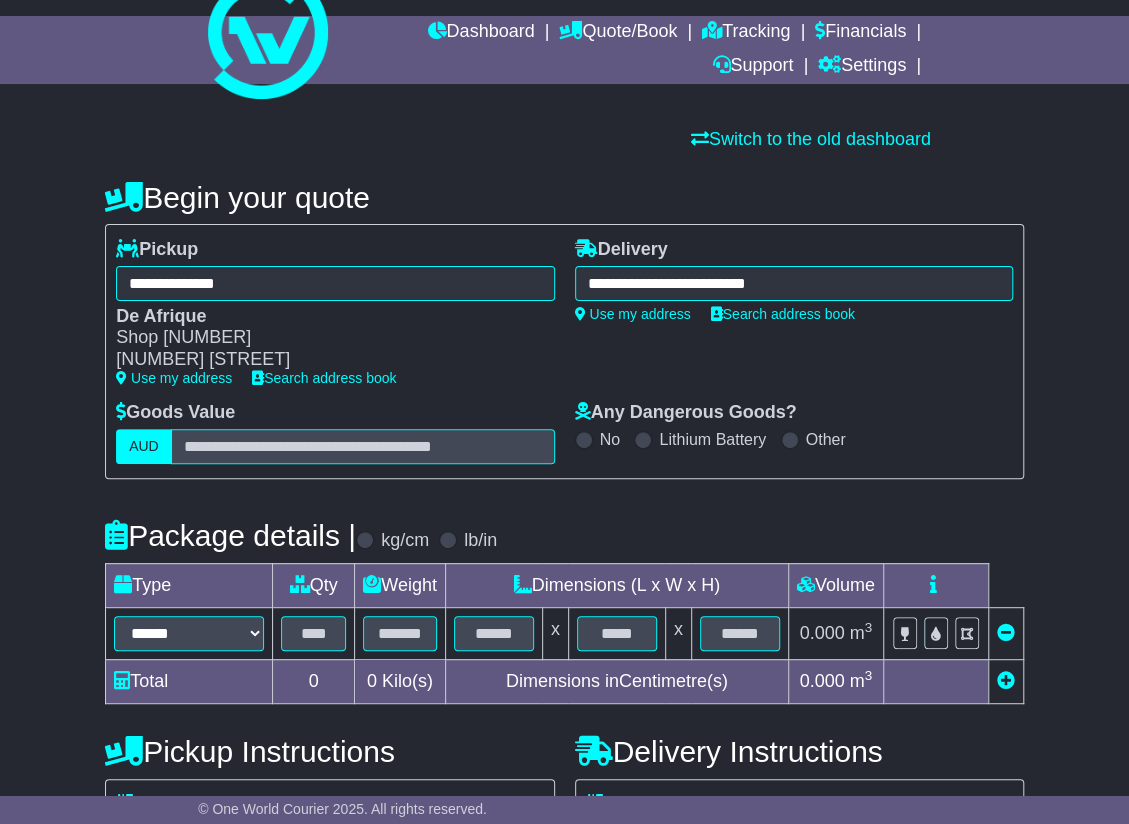 scroll, scrollTop: 100, scrollLeft: 0, axis: vertical 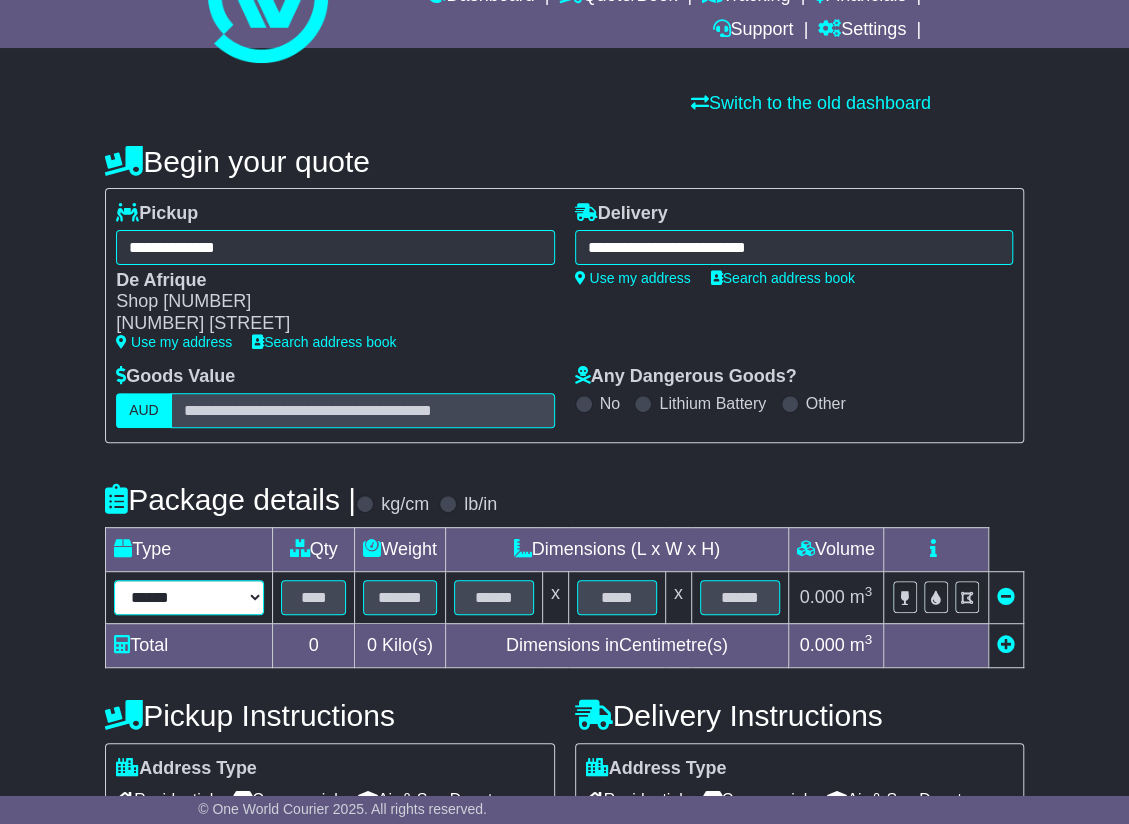 click on "****** ****** *** ******** ***** **** **** ****** *** *******" at bounding box center (189, 597) 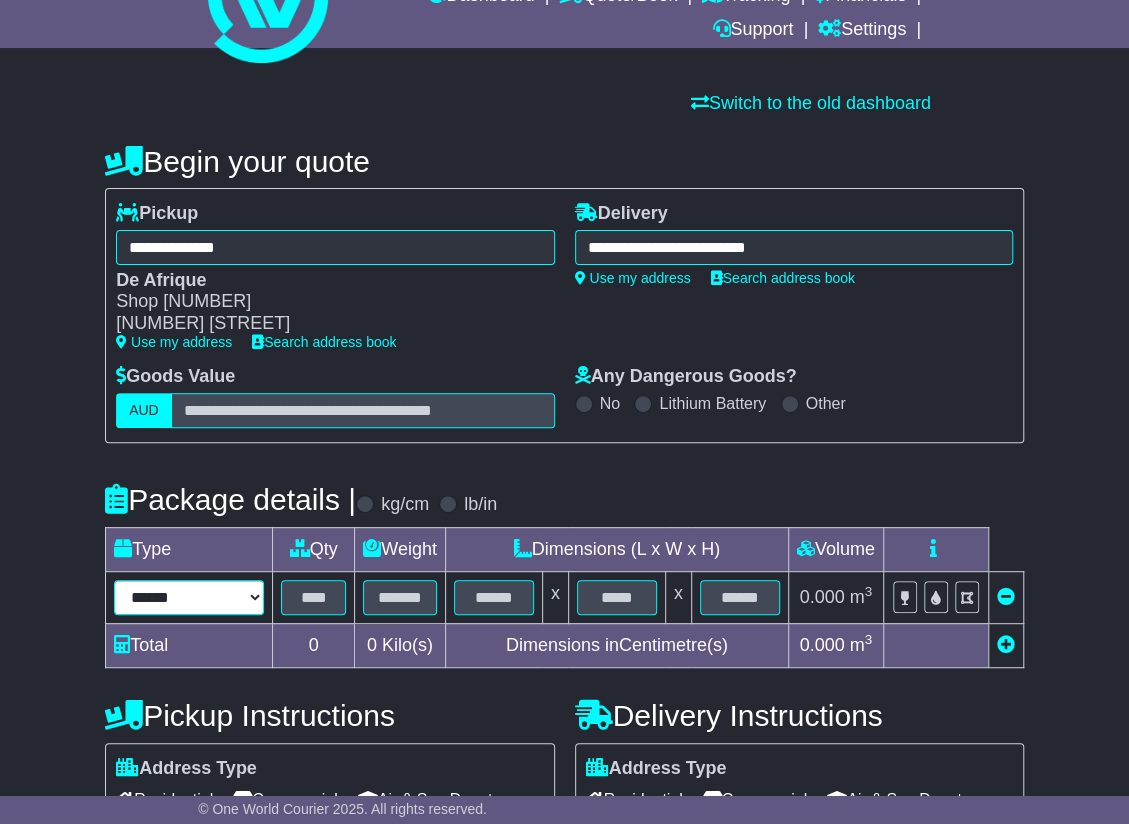 select on "*****" 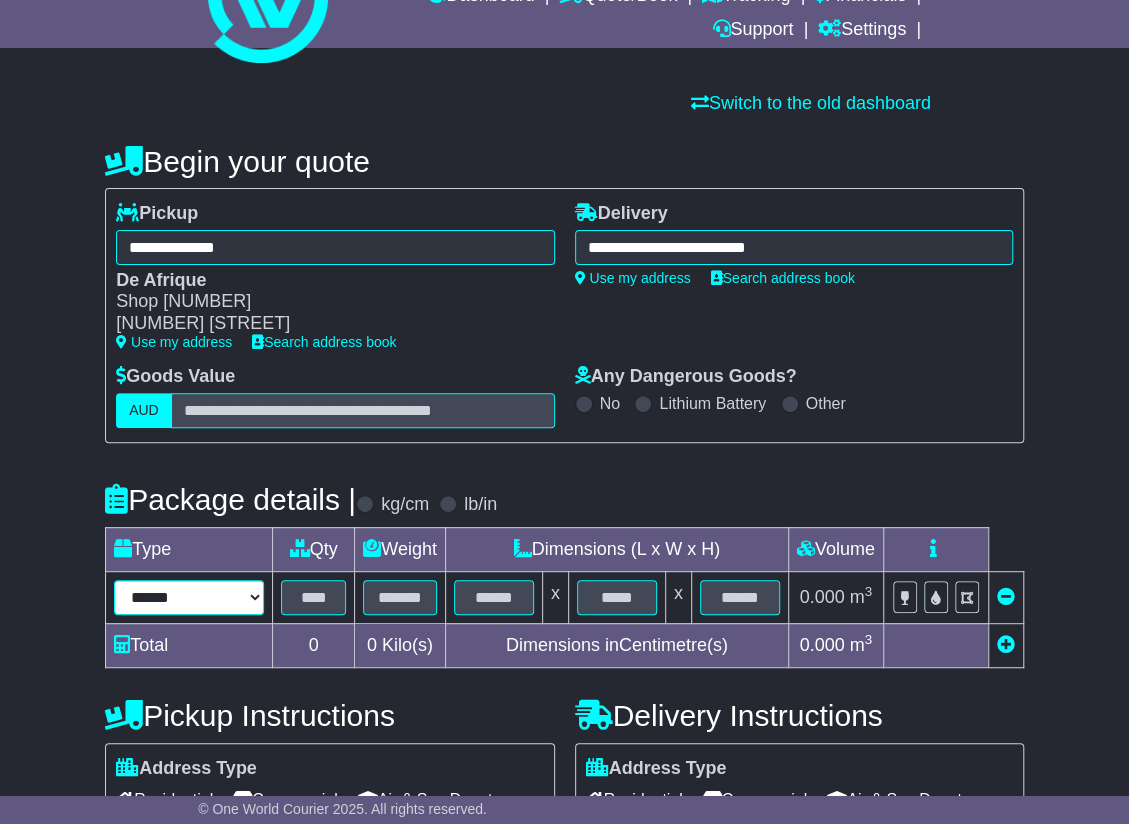 click on "****** ****** *** ******** ***** **** **** ****** *** *******" at bounding box center [189, 597] 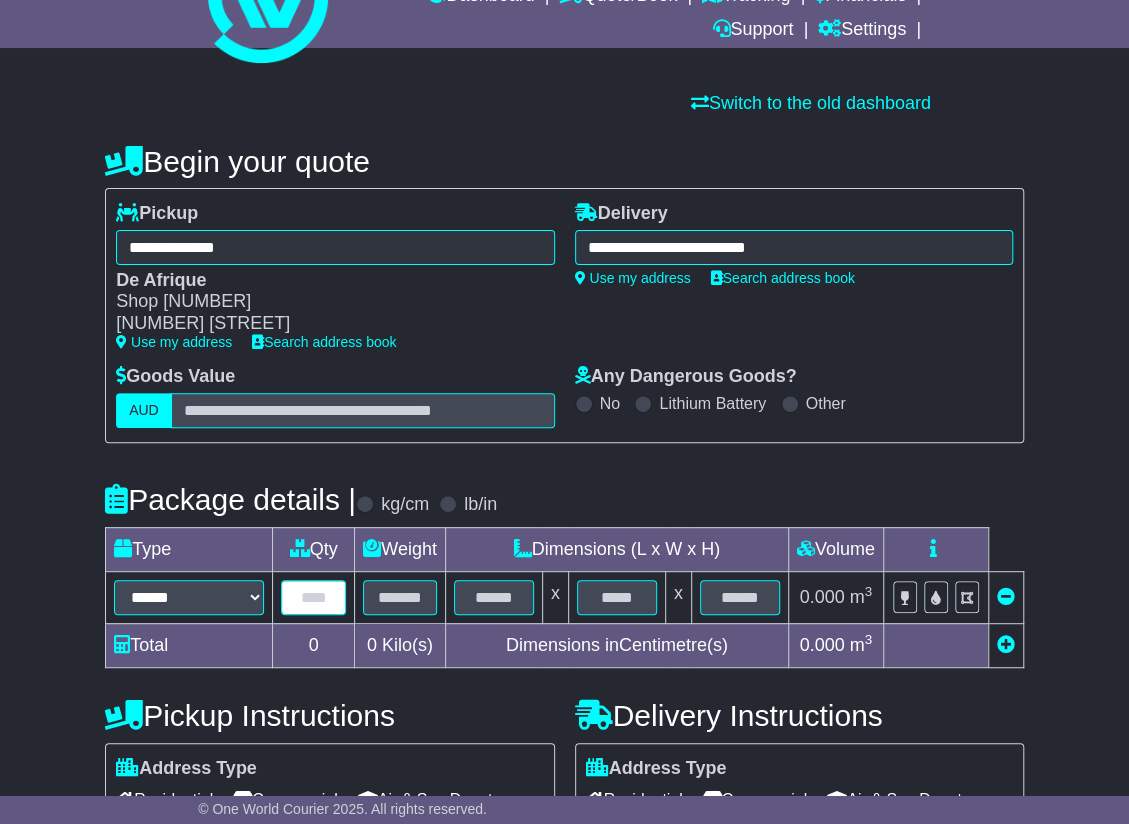 click at bounding box center [313, 597] 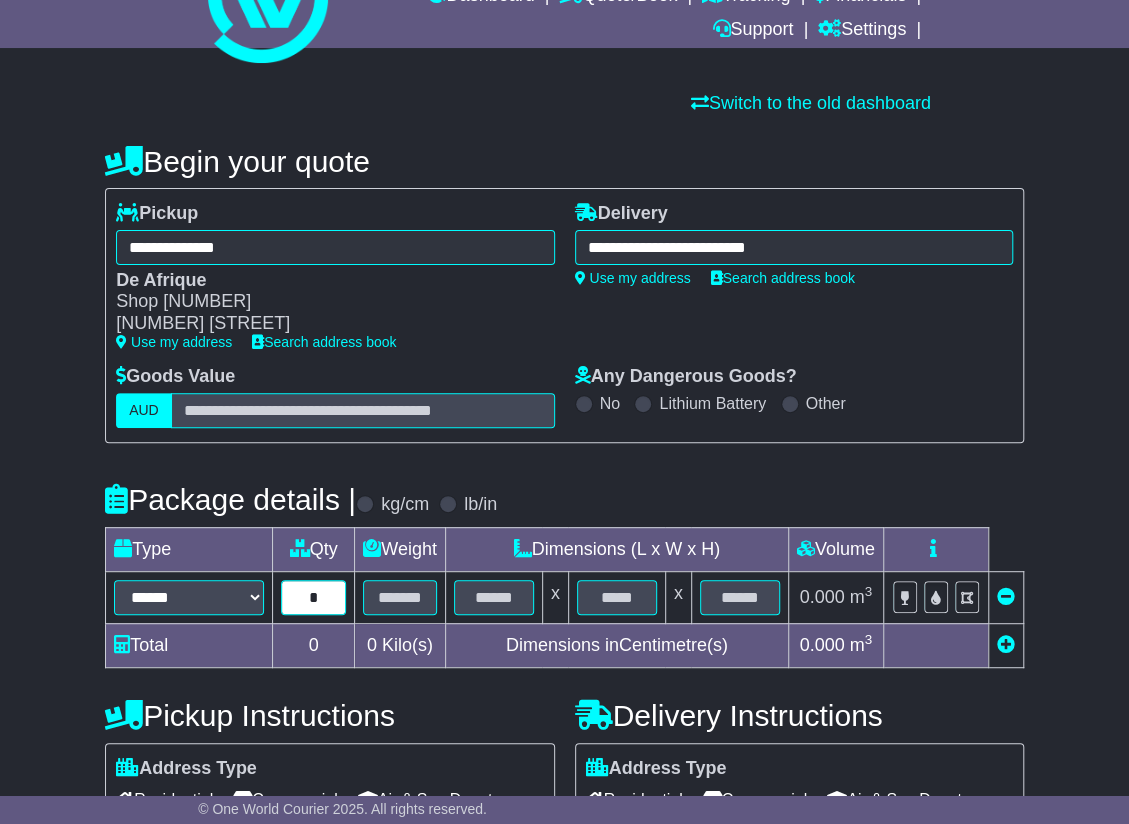 type on "*" 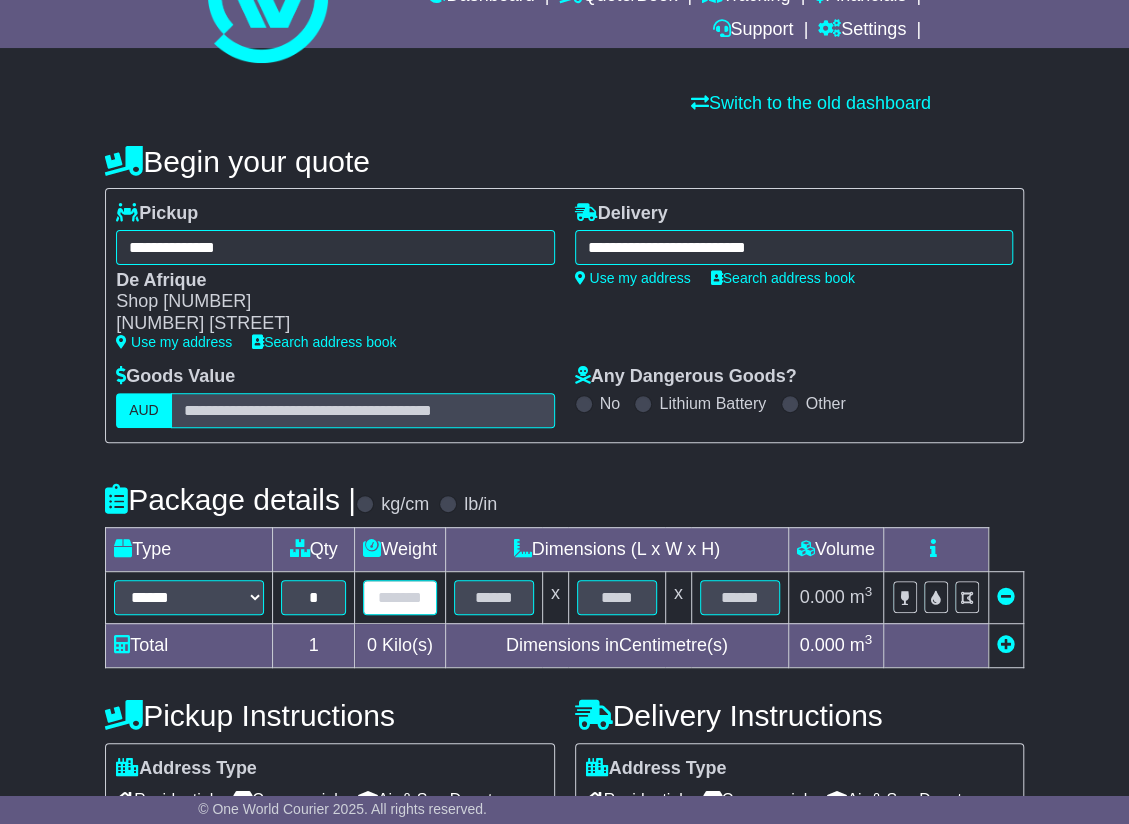 click at bounding box center [400, 597] 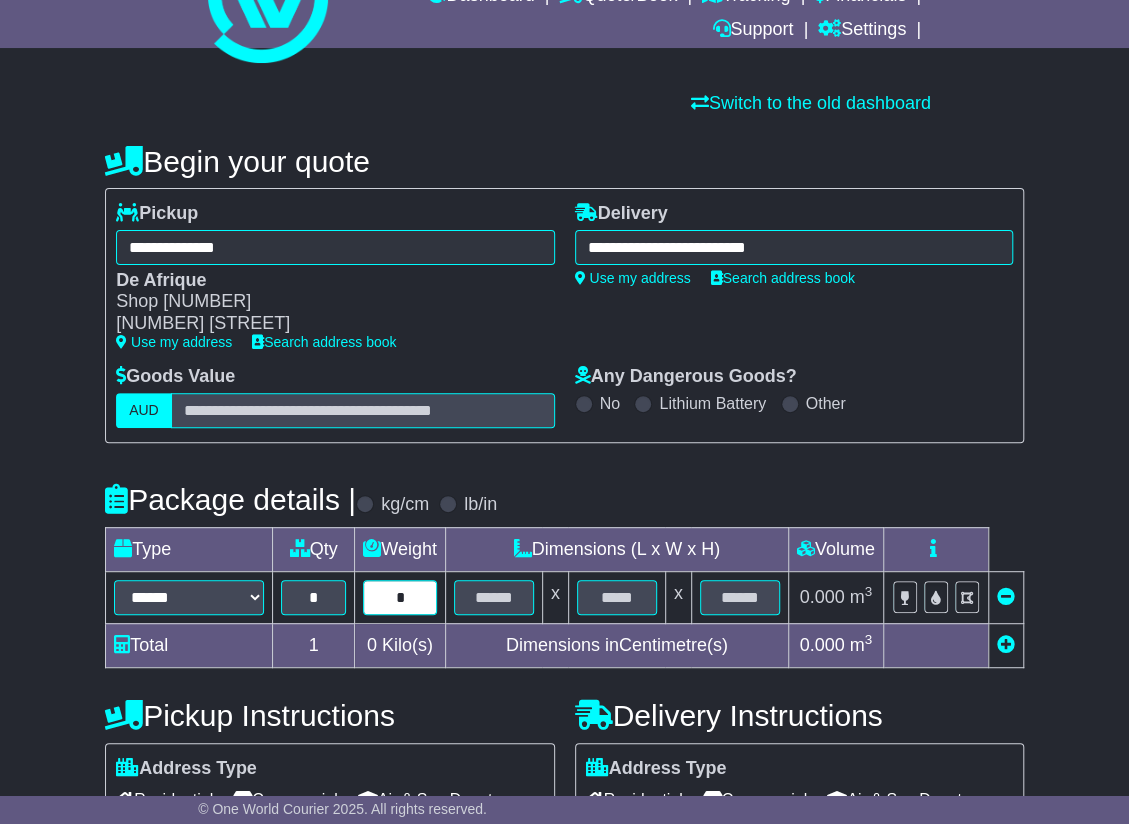 type on "*" 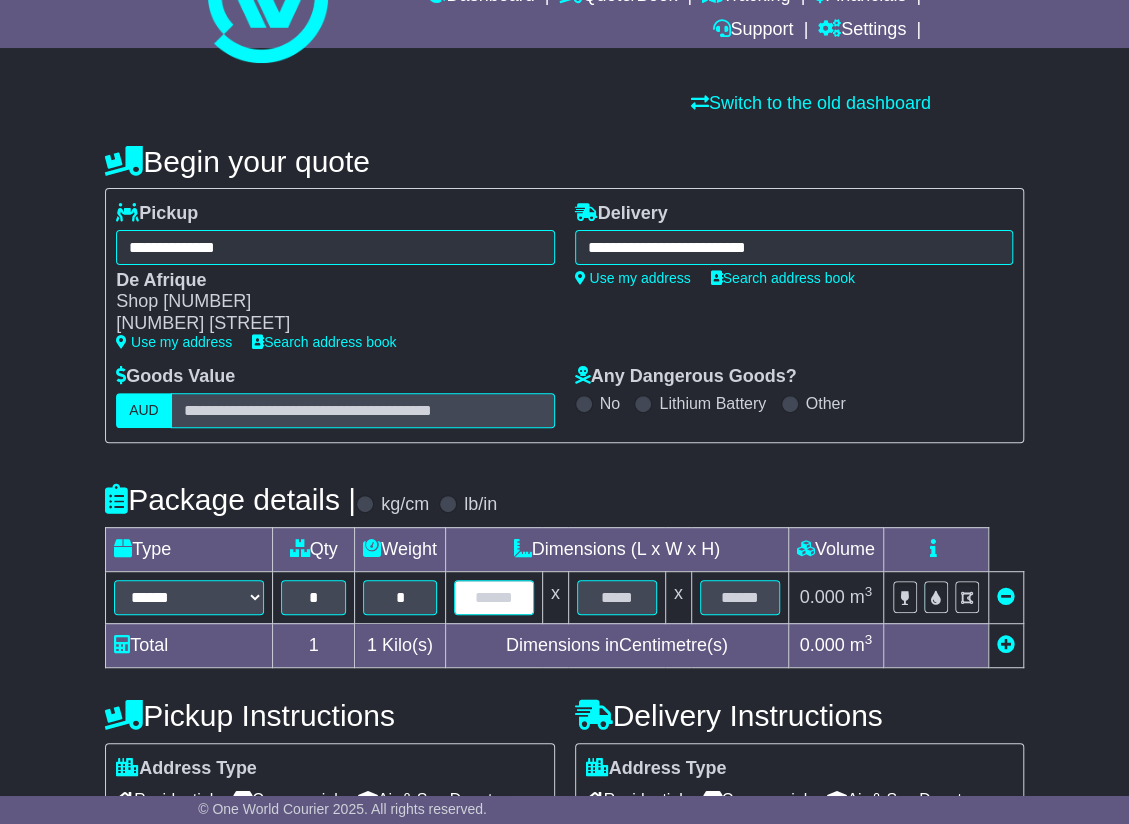 click at bounding box center [494, 597] 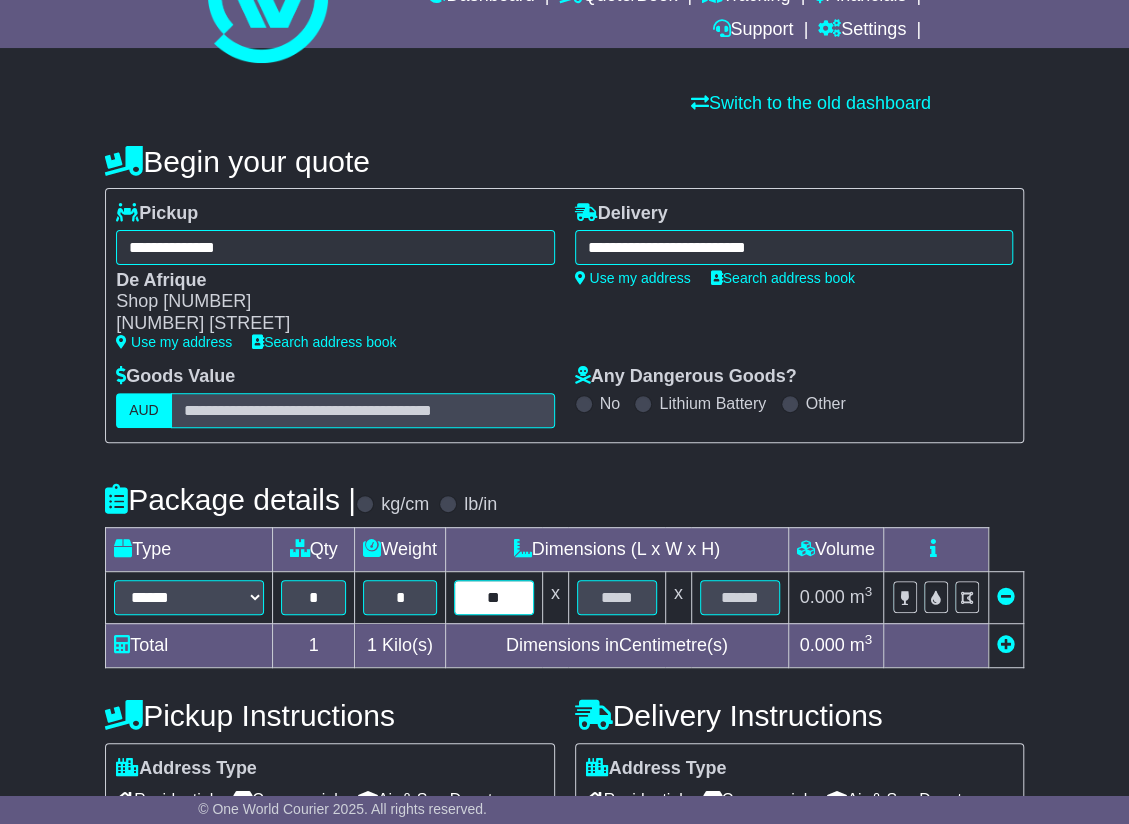 type on "**" 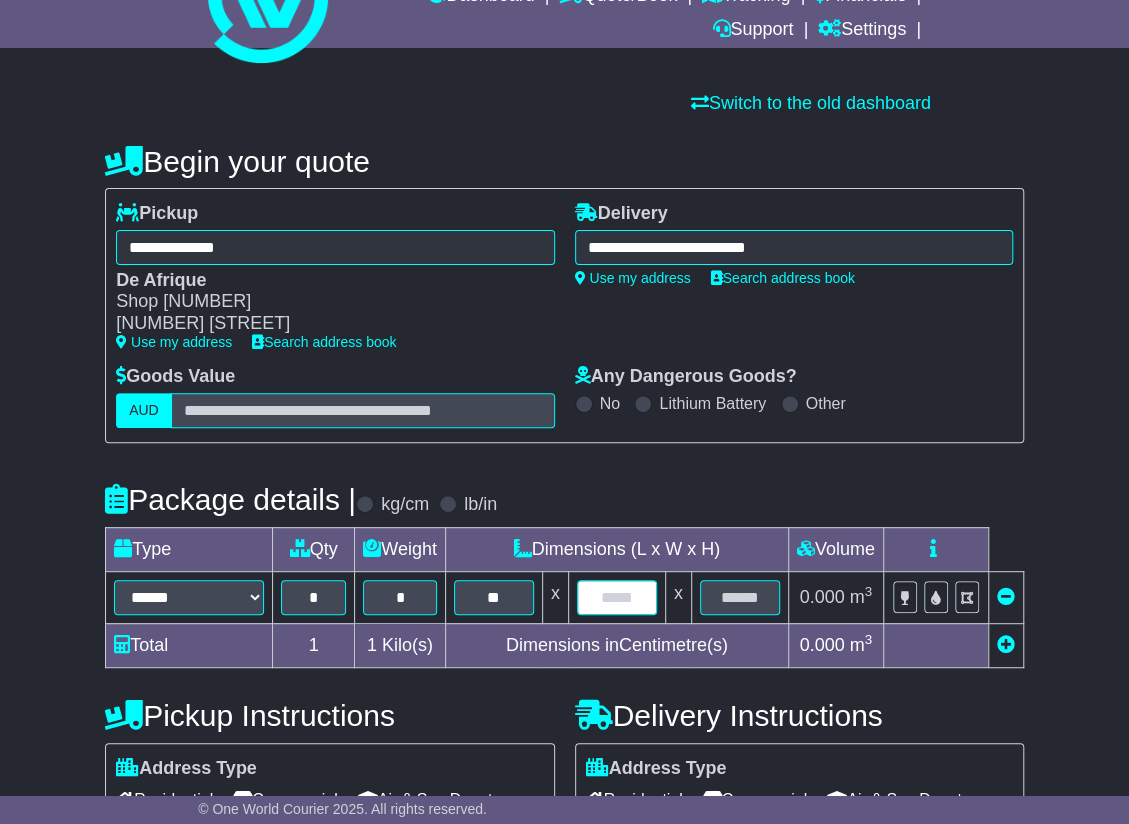 click at bounding box center (617, 597) 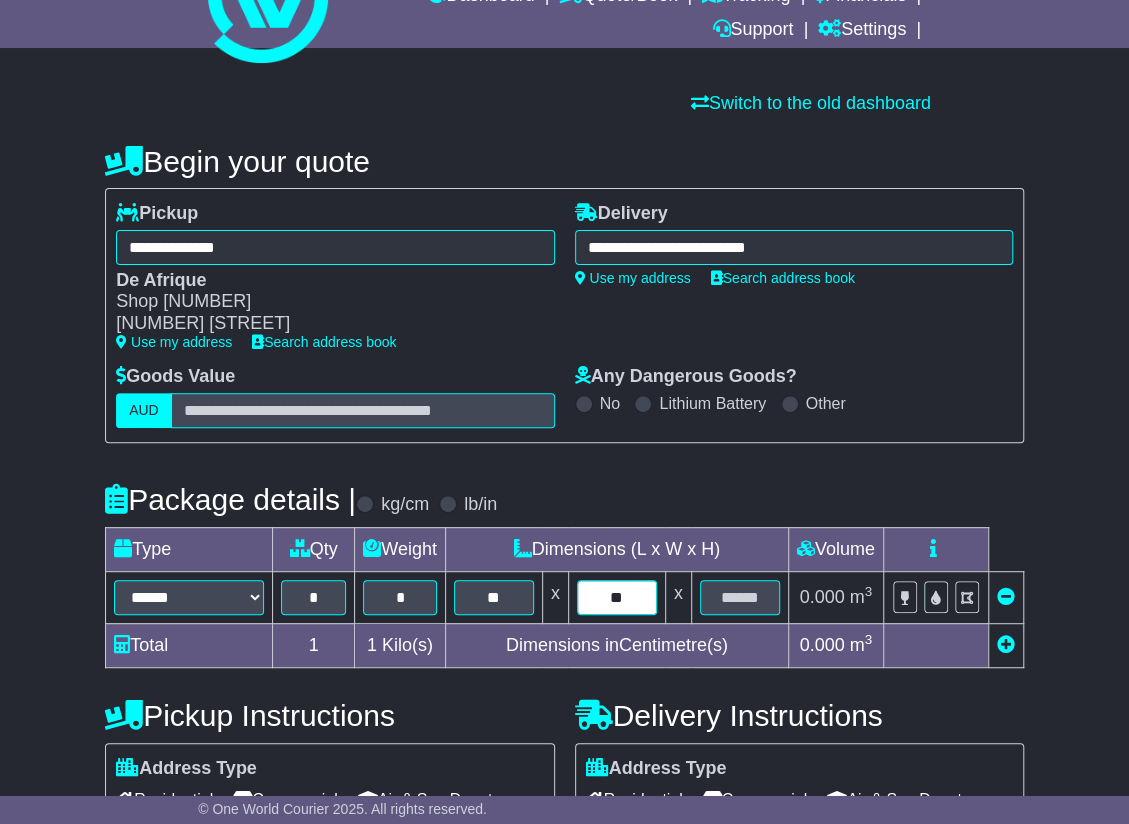 type on "**" 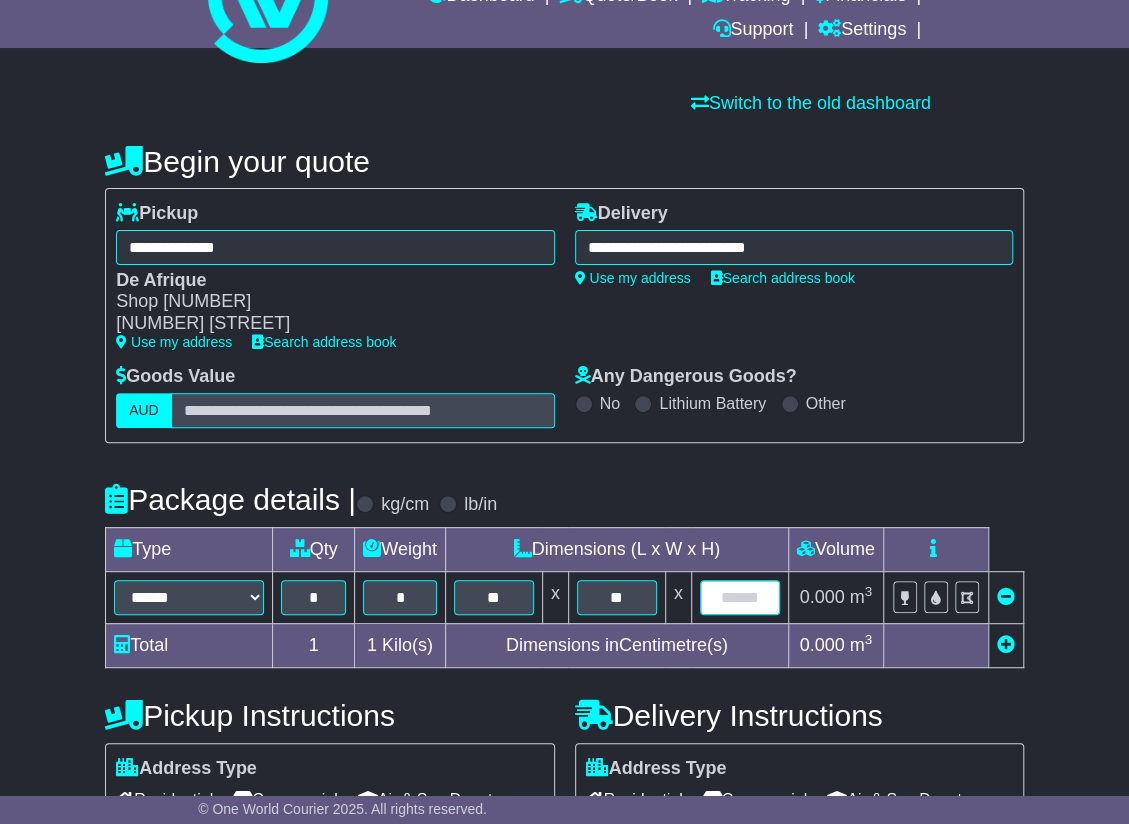 click at bounding box center (740, 597) 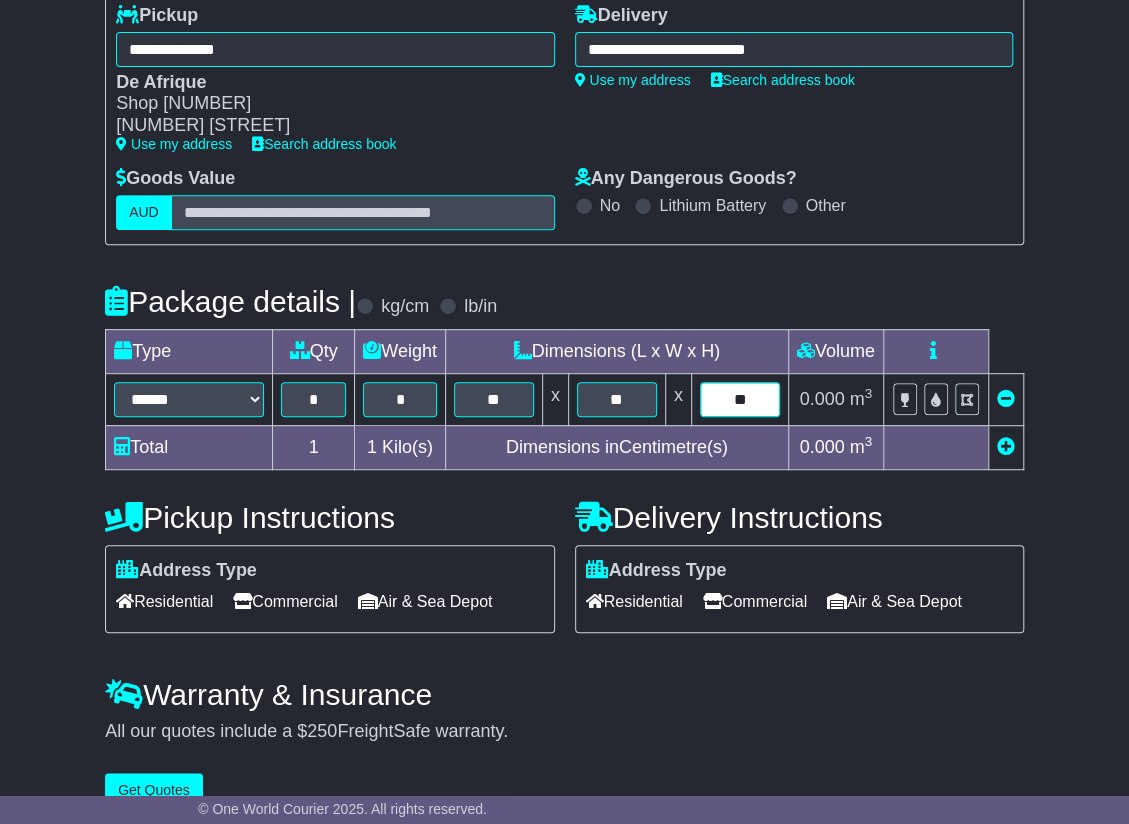 scroll, scrollTop: 300, scrollLeft: 0, axis: vertical 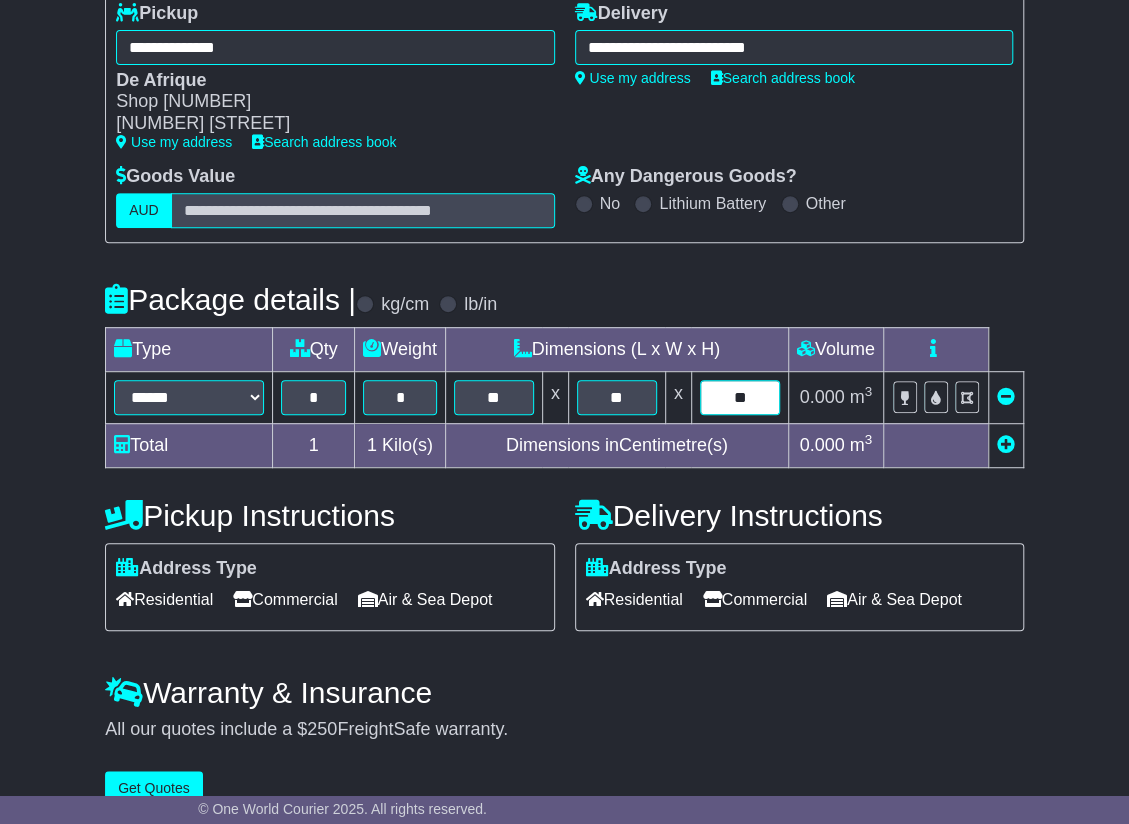 type on "**" 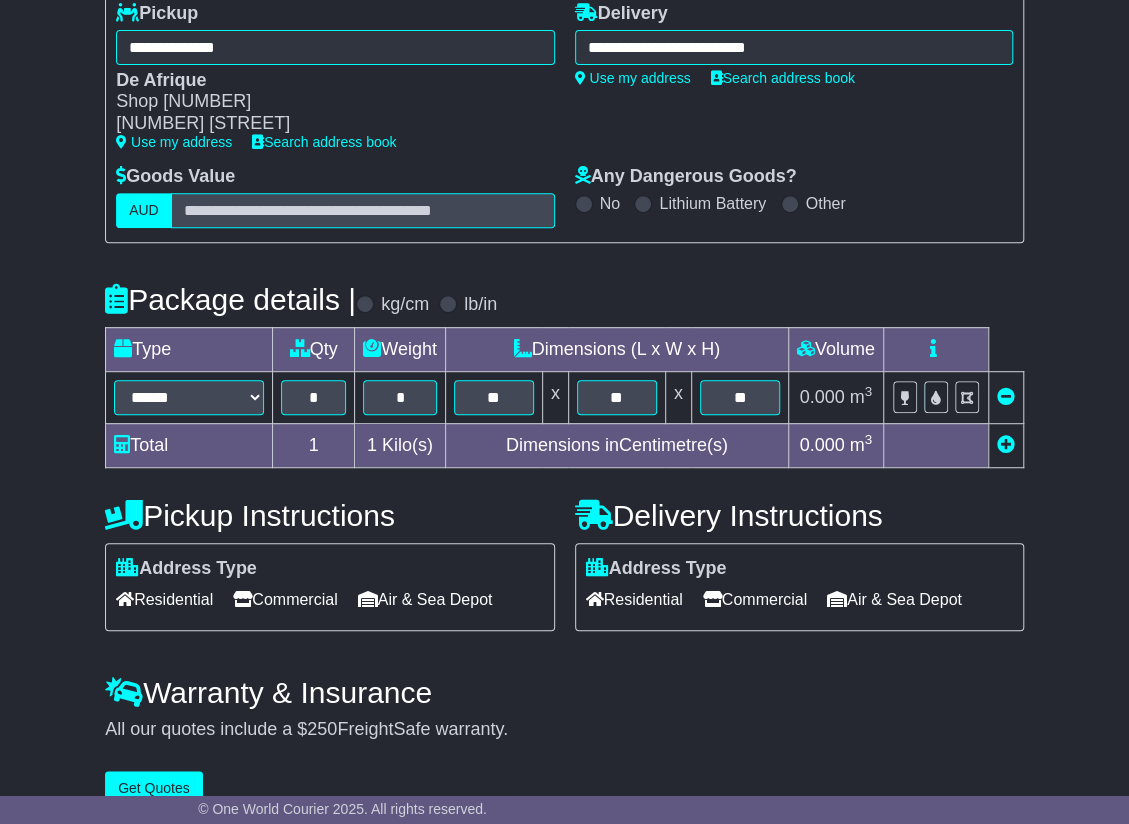 click on "Residential" at bounding box center (634, 599) 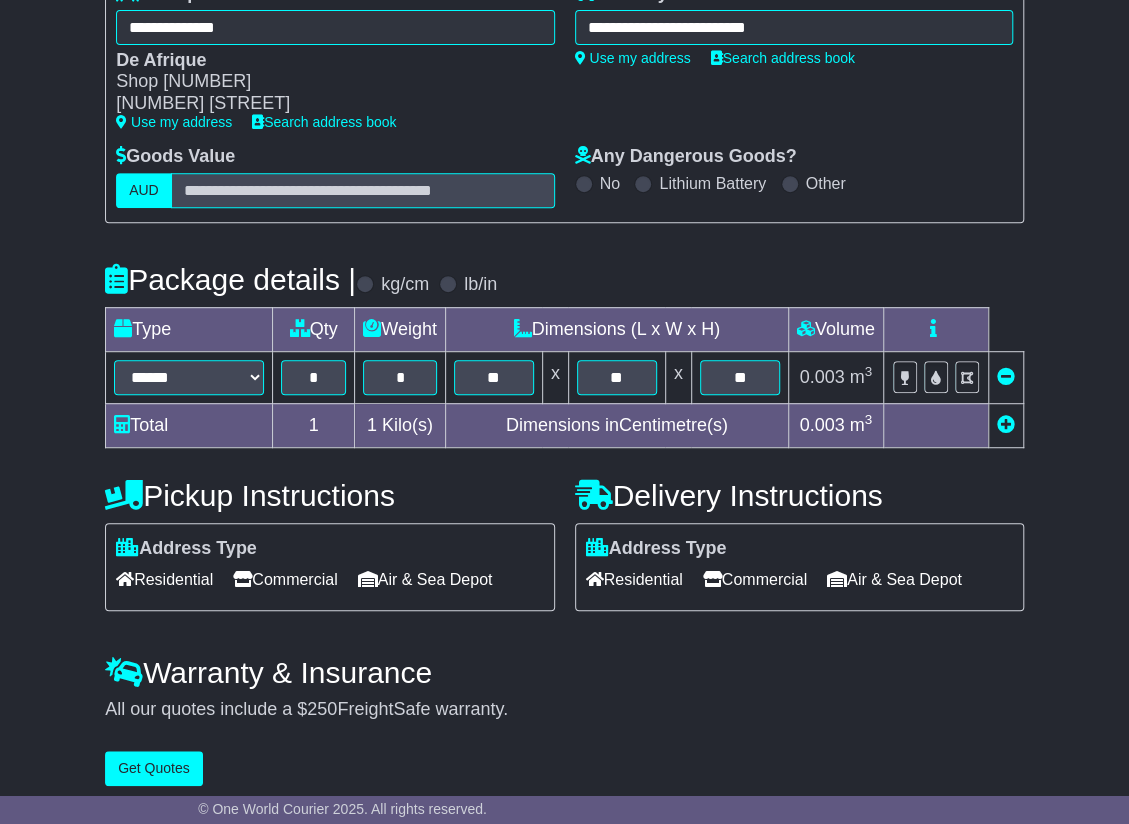 scroll, scrollTop: 329, scrollLeft: 0, axis: vertical 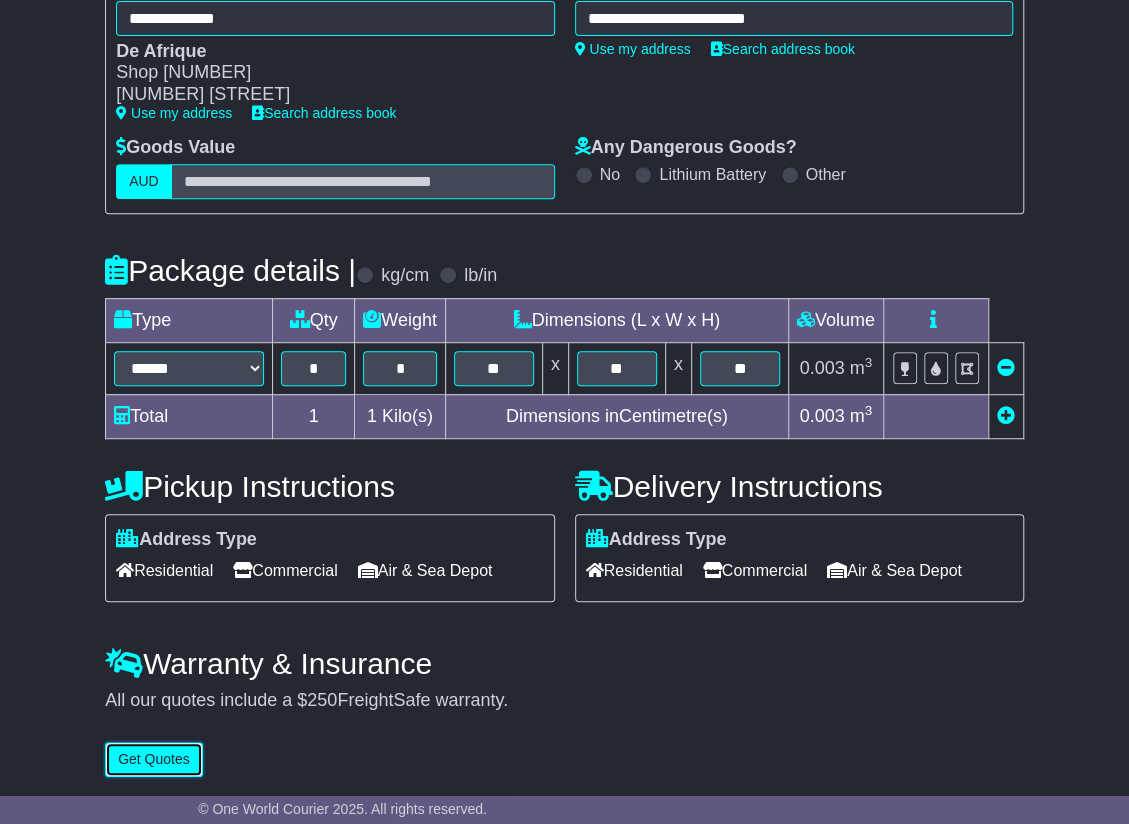 click on "Get Quotes" at bounding box center [154, 759] 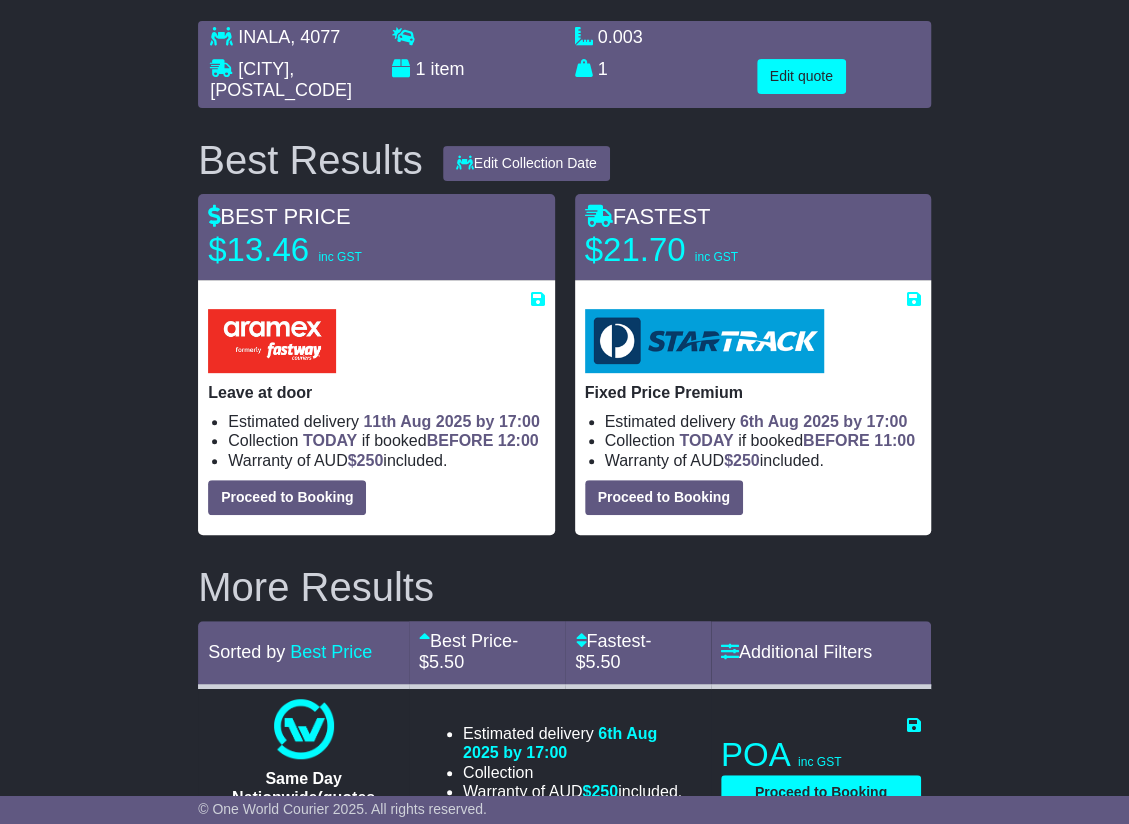 scroll, scrollTop: 100, scrollLeft: 0, axis: vertical 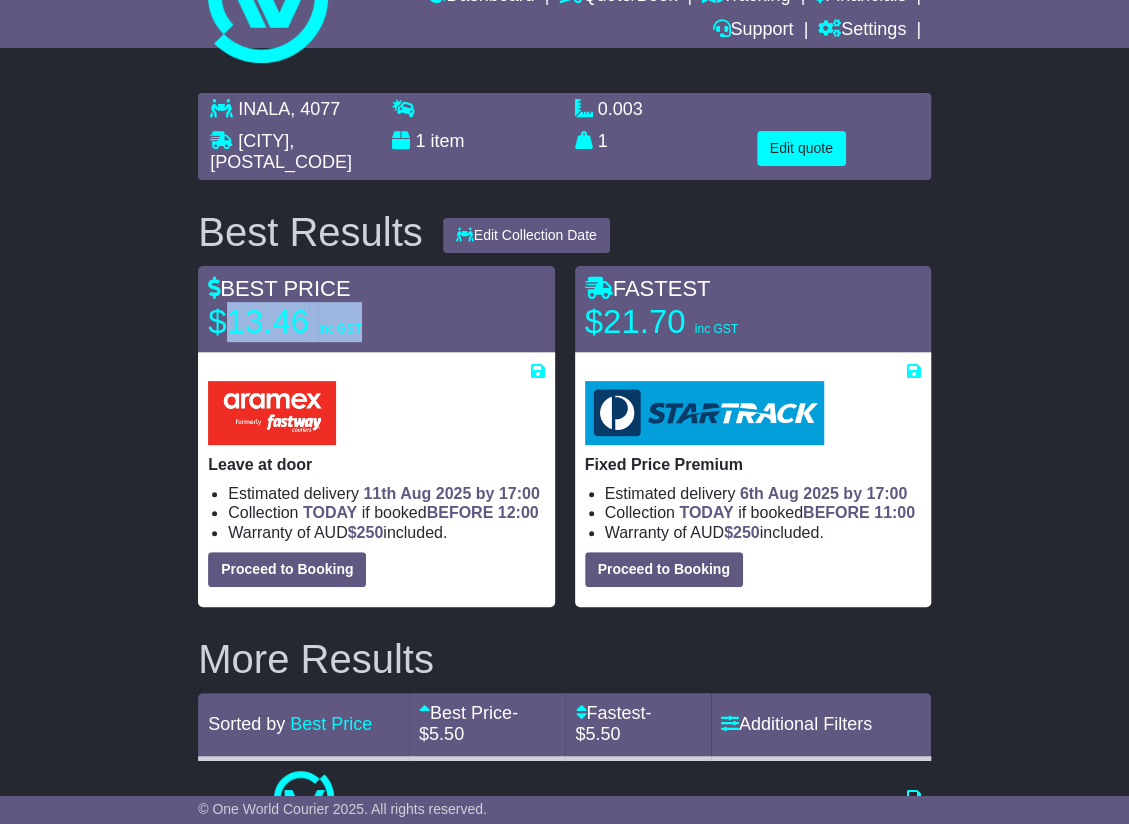 drag, startPoint x: 229, startPoint y: 329, endPoint x: 368, endPoint y: 331, distance: 139.01439 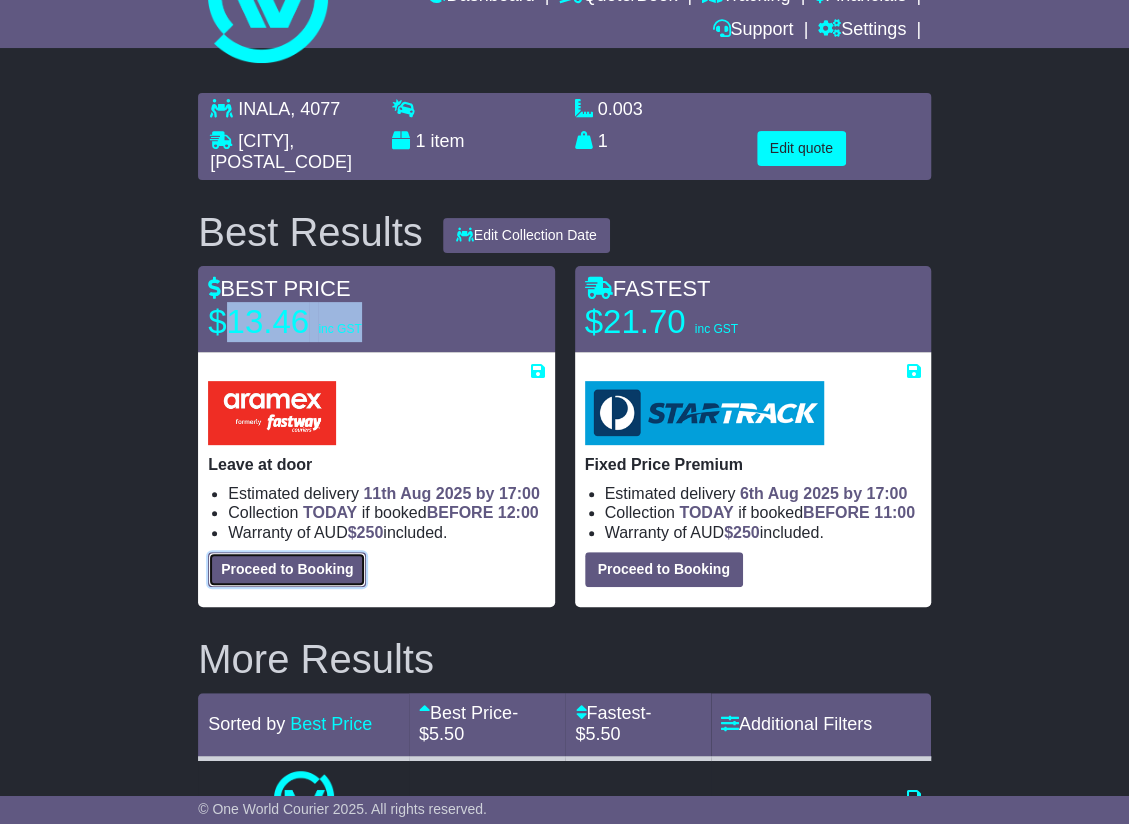 click on "Proceed to Booking" at bounding box center (287, 569) 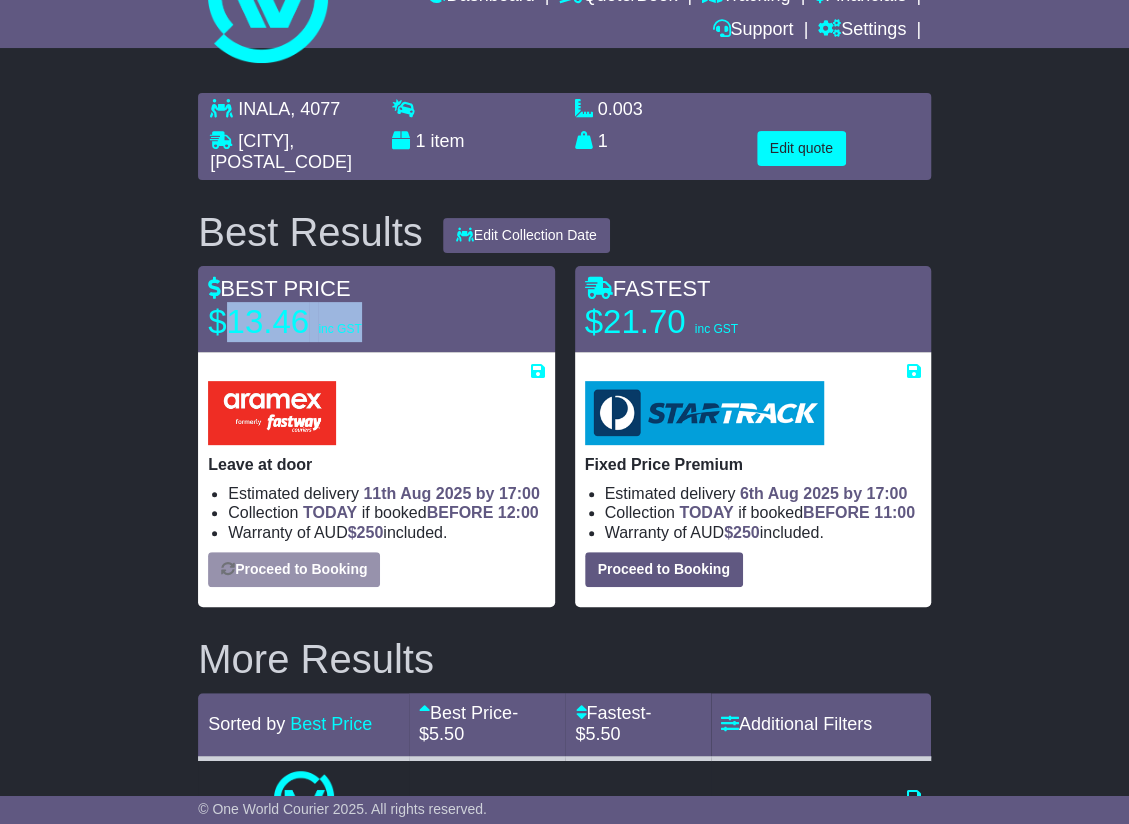 select on "**********" 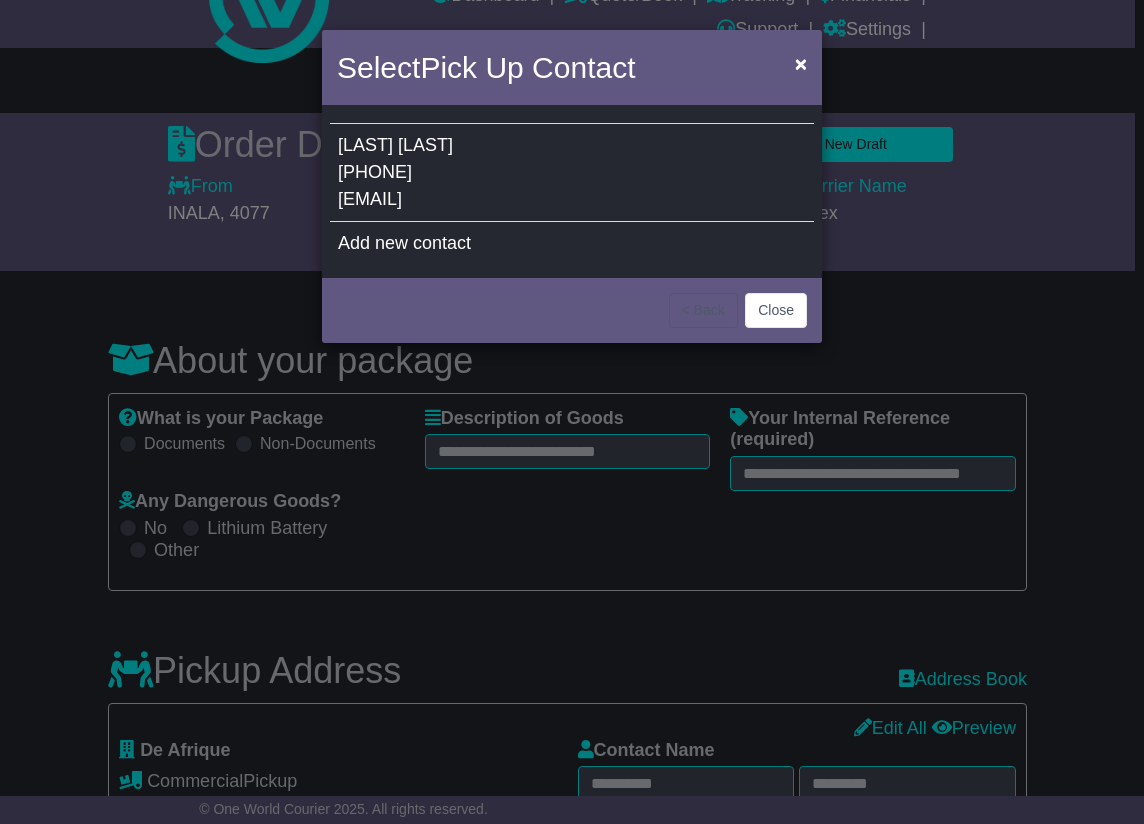 click on "[PHONE]" at bounding box center (375, 172) 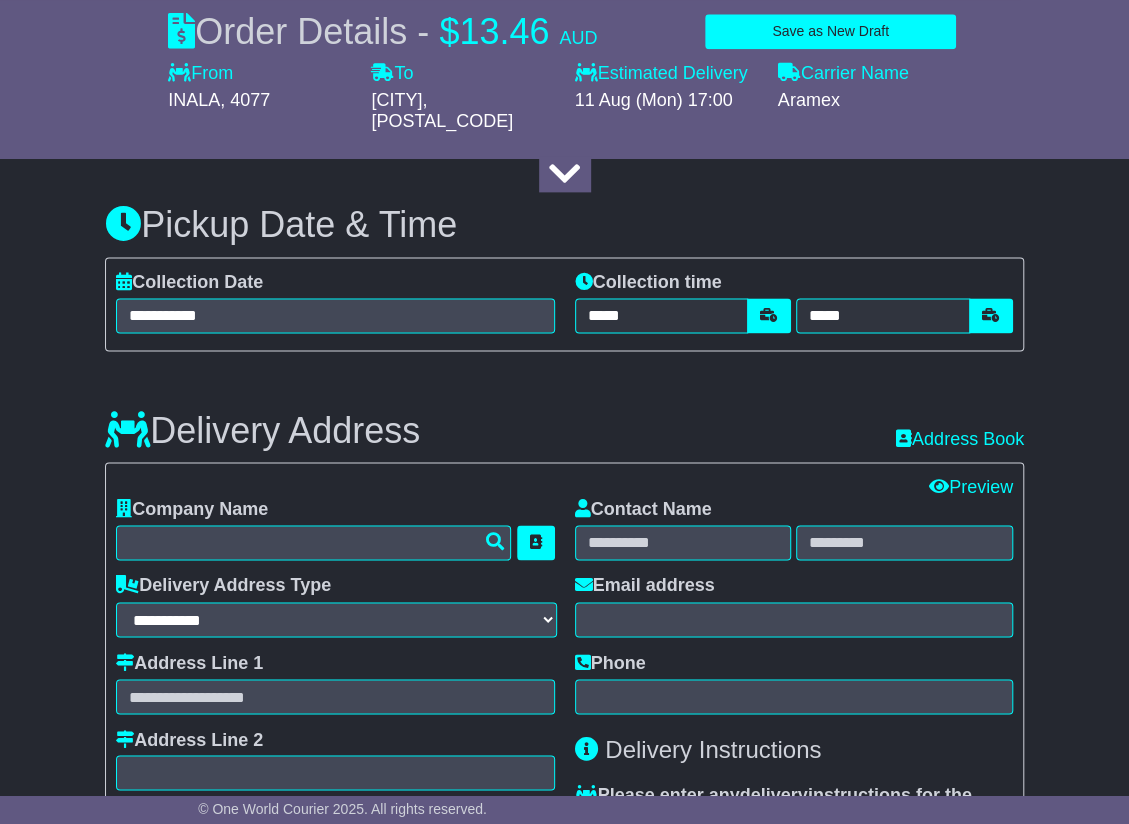 scroll, scrollTop: 1200, scrollLeft: 0, axis: vertical 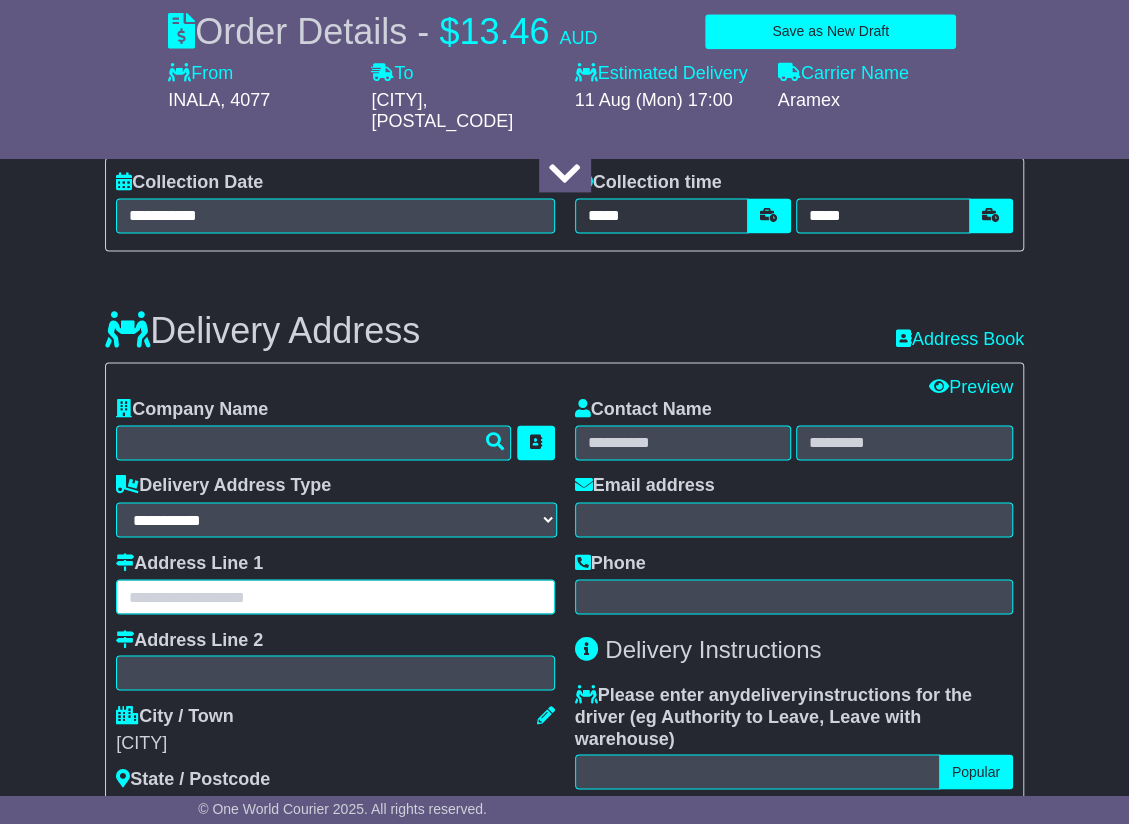 click at bounding box center (335, 596) 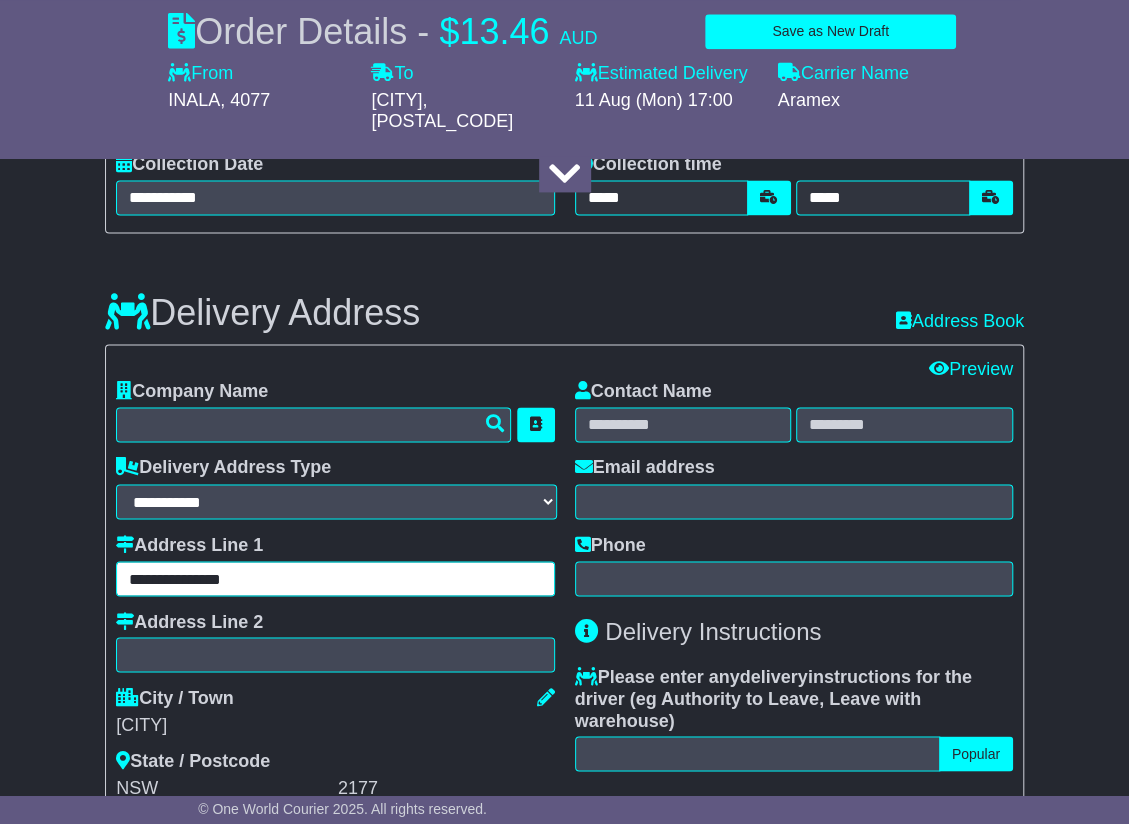 scroll, scrollTop: 1200, scrollLeft: 0, axis: vertical 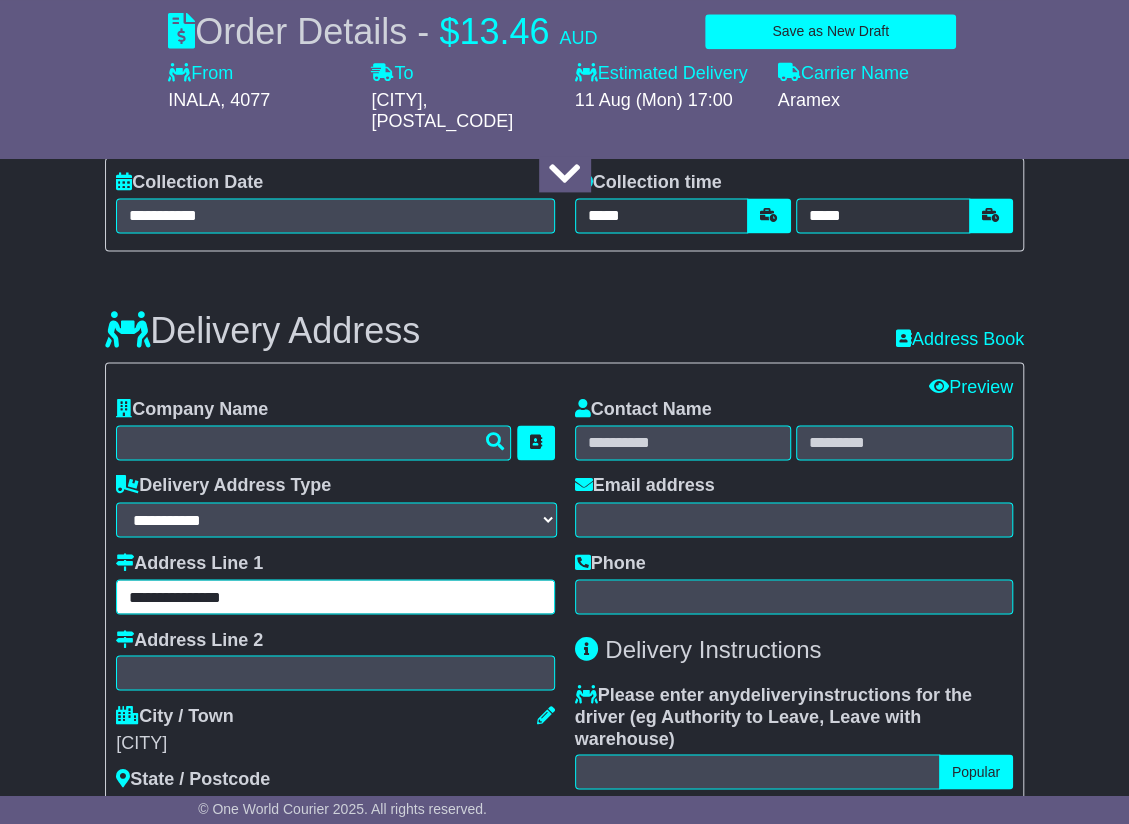 type on "**********" 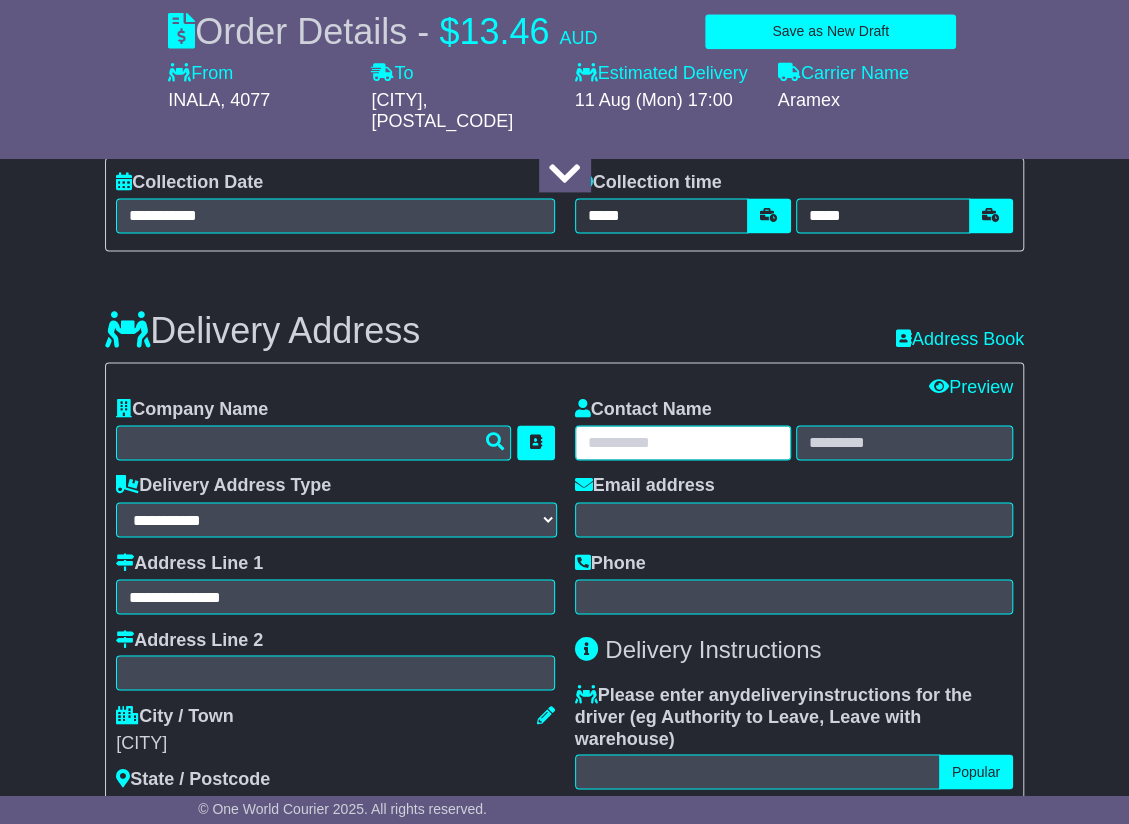 click at bounding box center (683, 442) 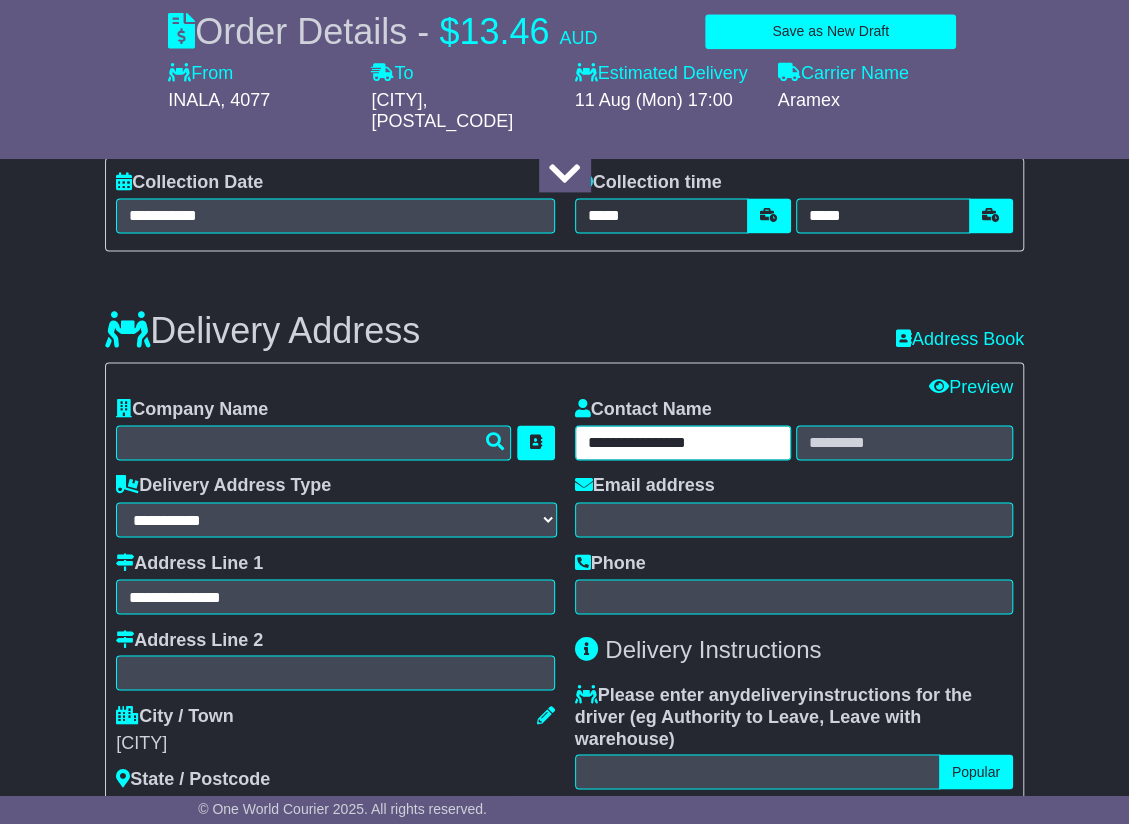 click on "**********" at bounding box center (683, 442) 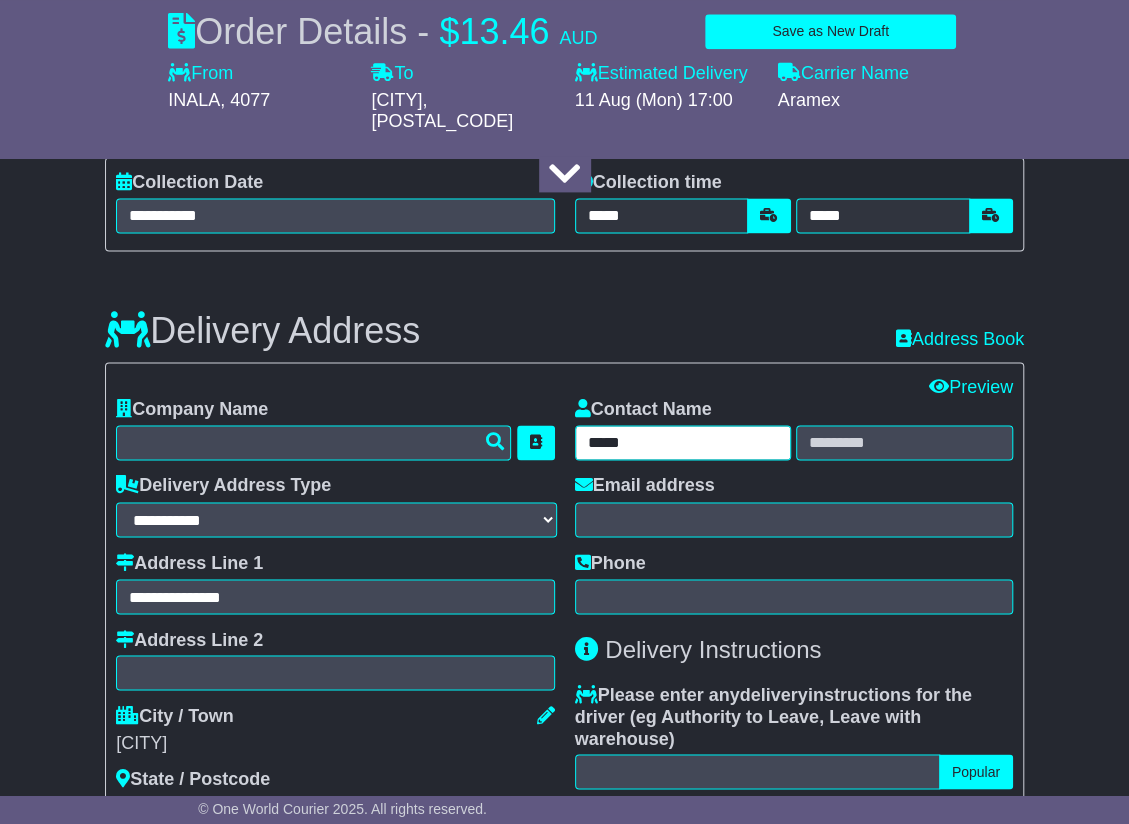 type on "*****" 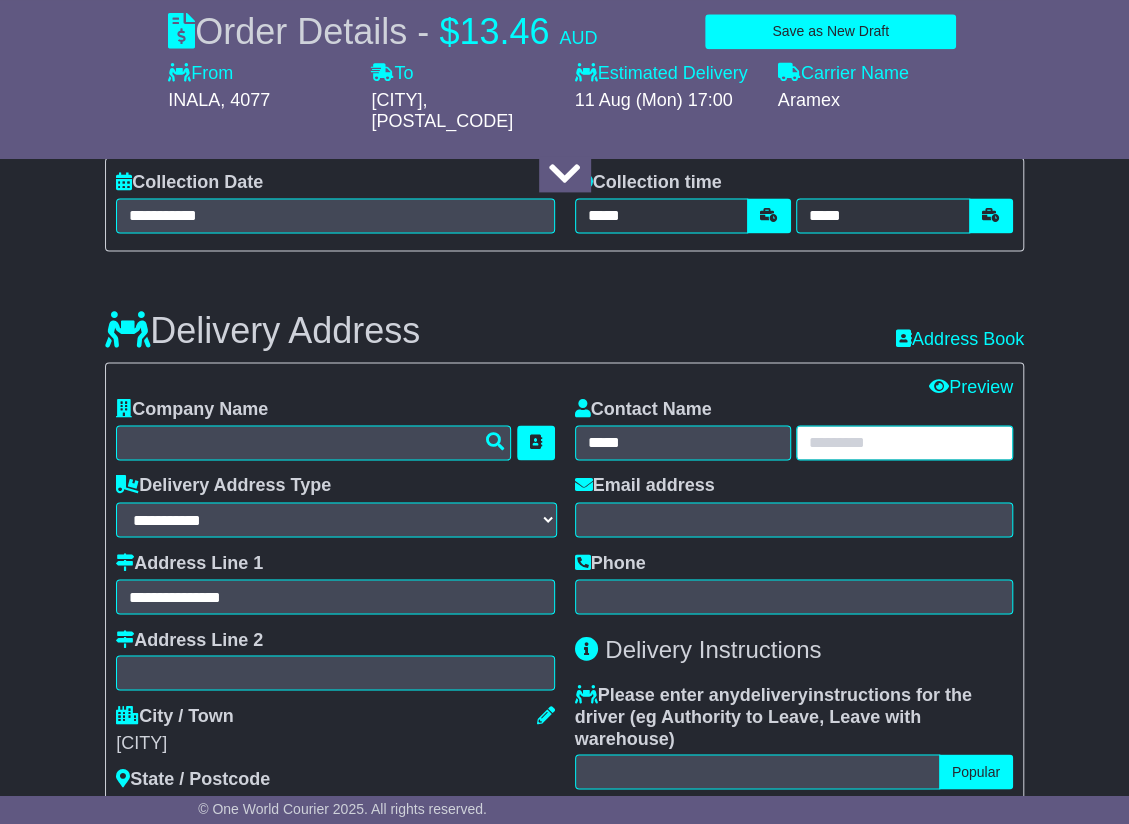 click at bounding box center (904, 442) 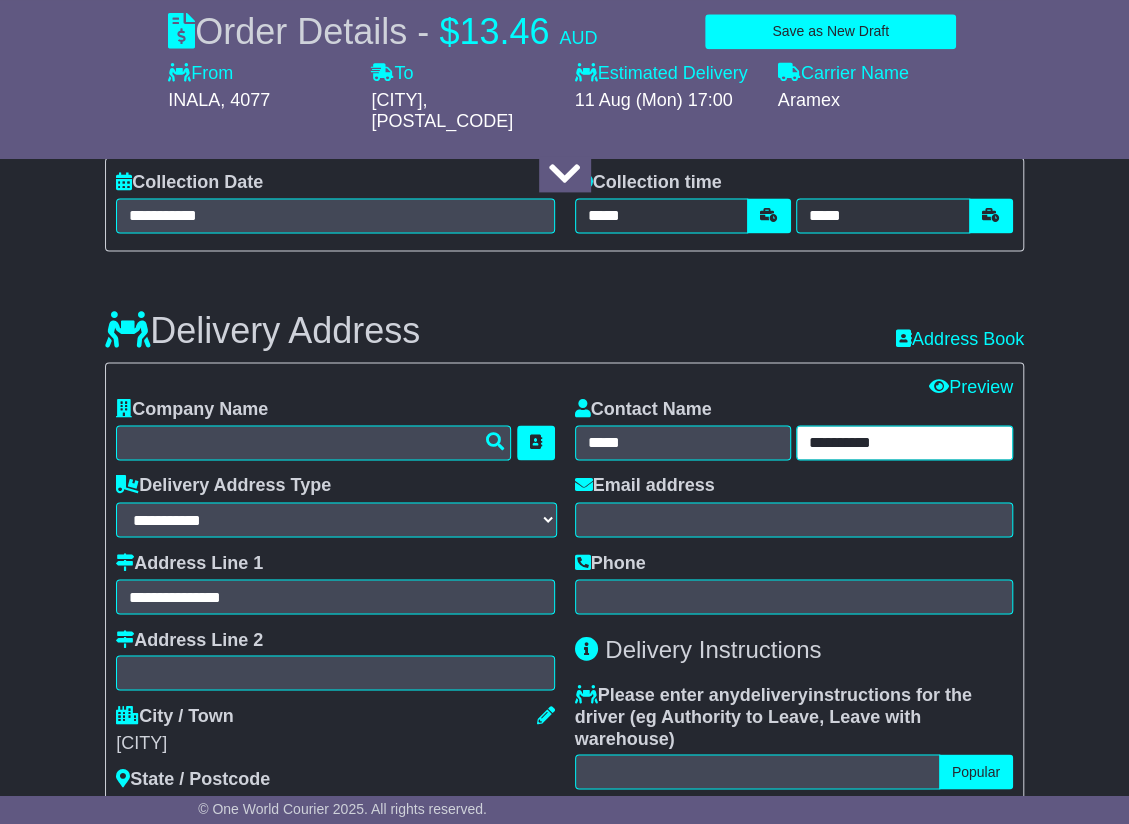 type on "**********" 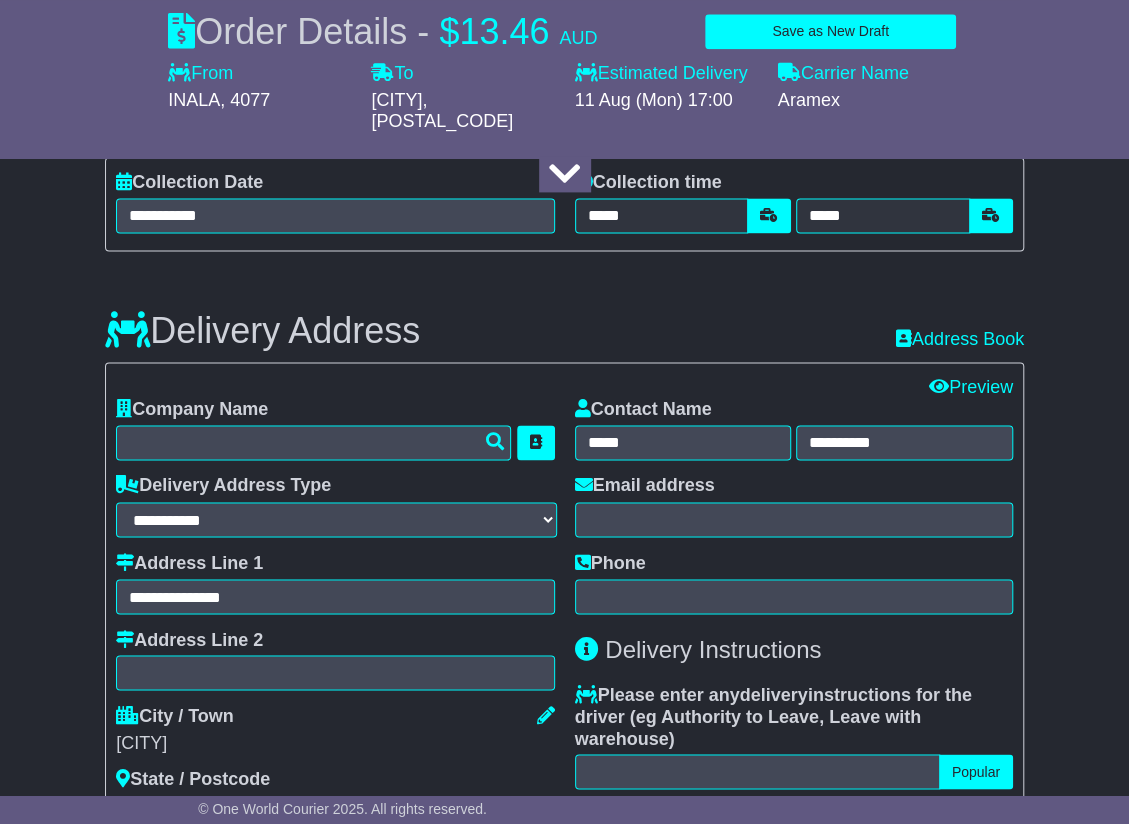 click on "About your package
What is your Package
Documents
Non-Documents
What are the Incoterms?
***
***
***
***
***
***
Description of Goods
Attention: dangerous goods are not allowed by service.
Your Internal Reference (required)
Any Dangerous Goods?
No" at bounding box center [564, 514] 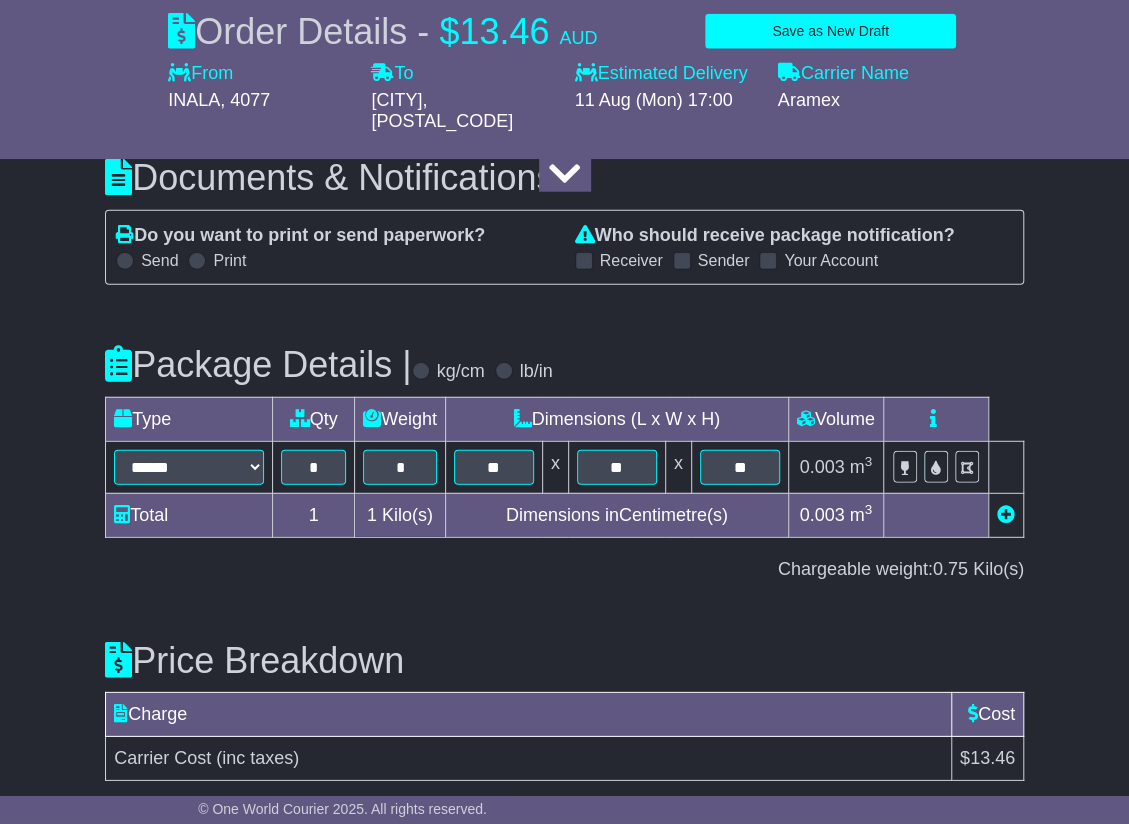 scroll, scrollTop: 2292, scrollLeft: 0, axis: vertical 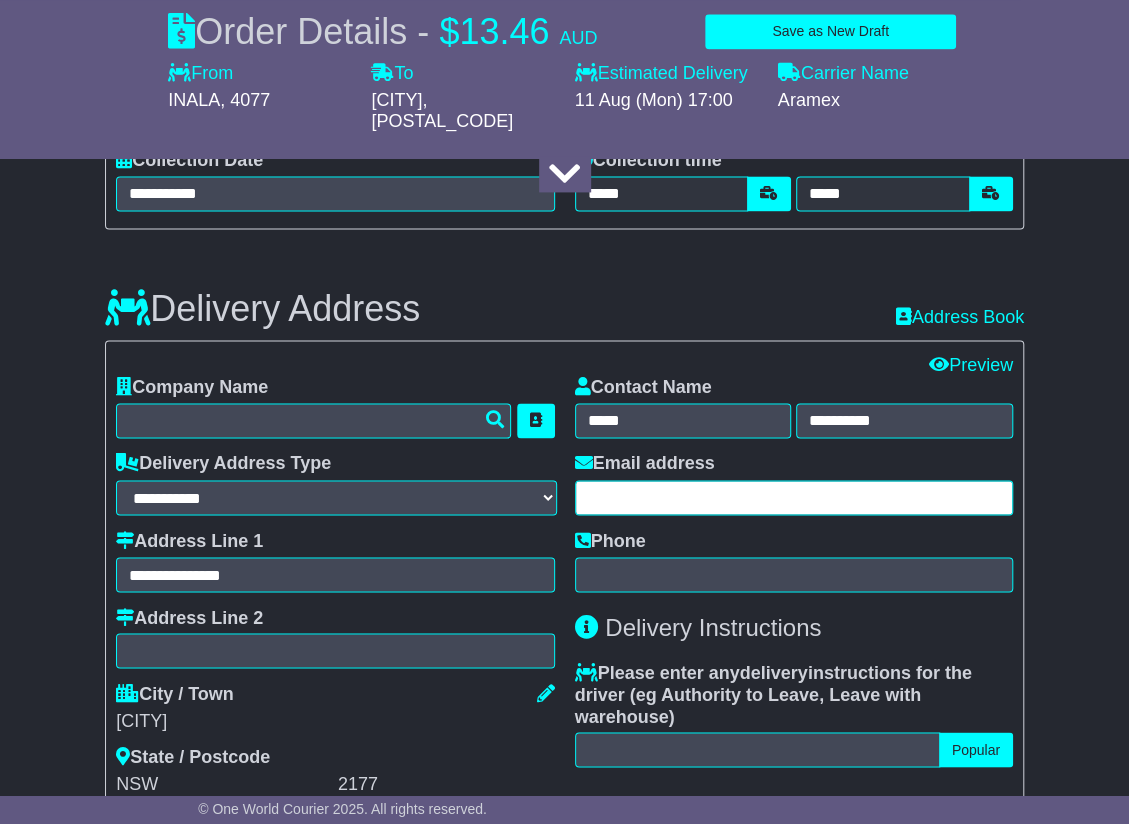 click at bounding box center [794, 497] 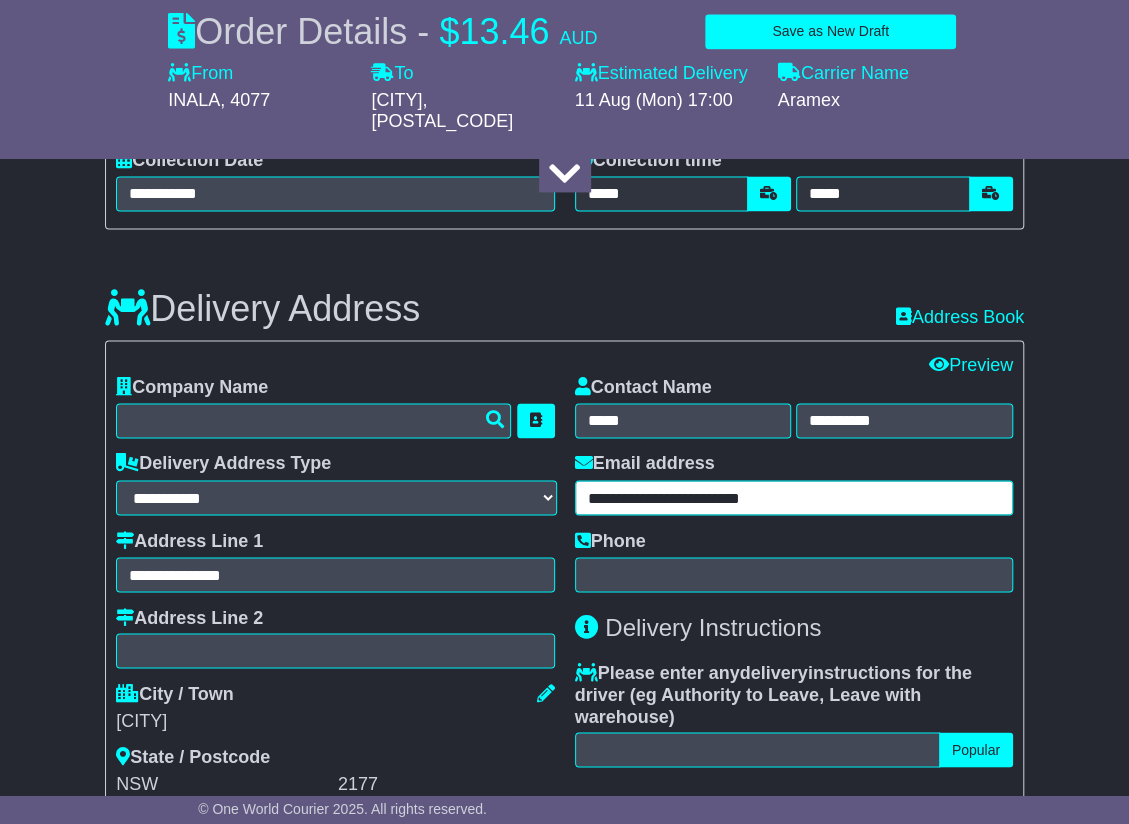 type on "**********" 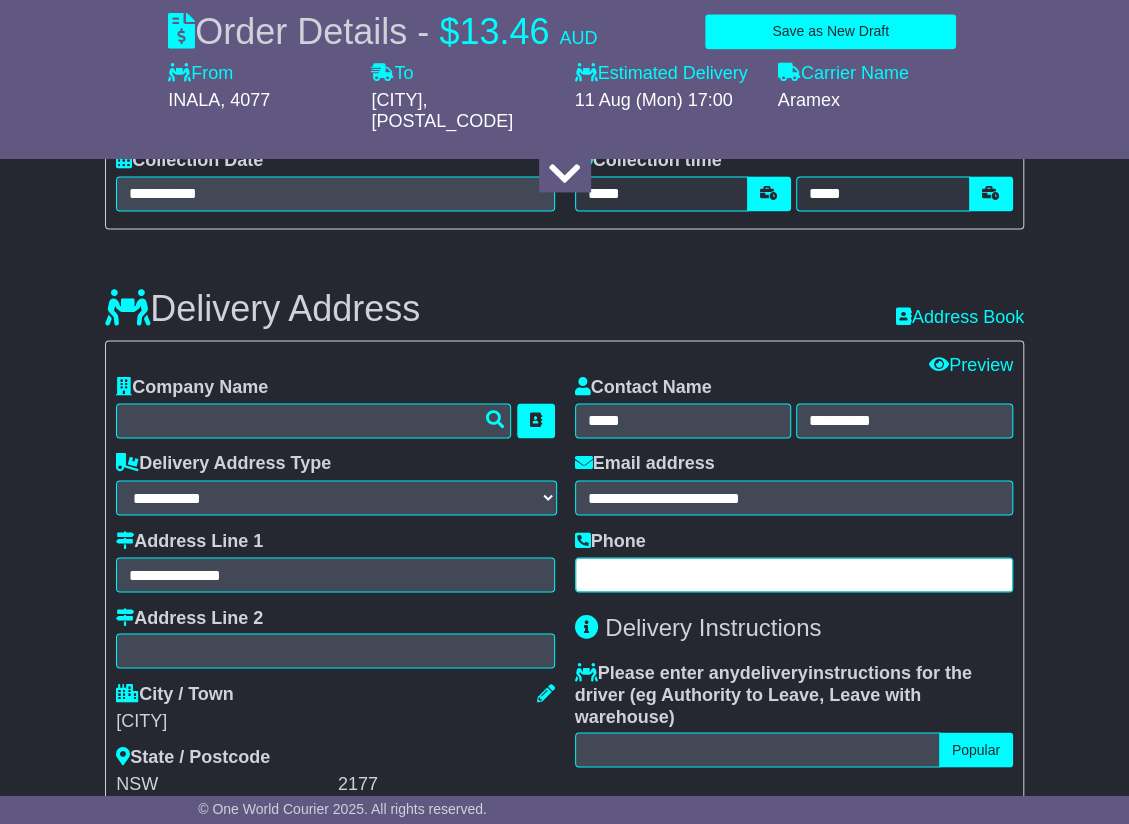 click at bounding box center [794, 574] 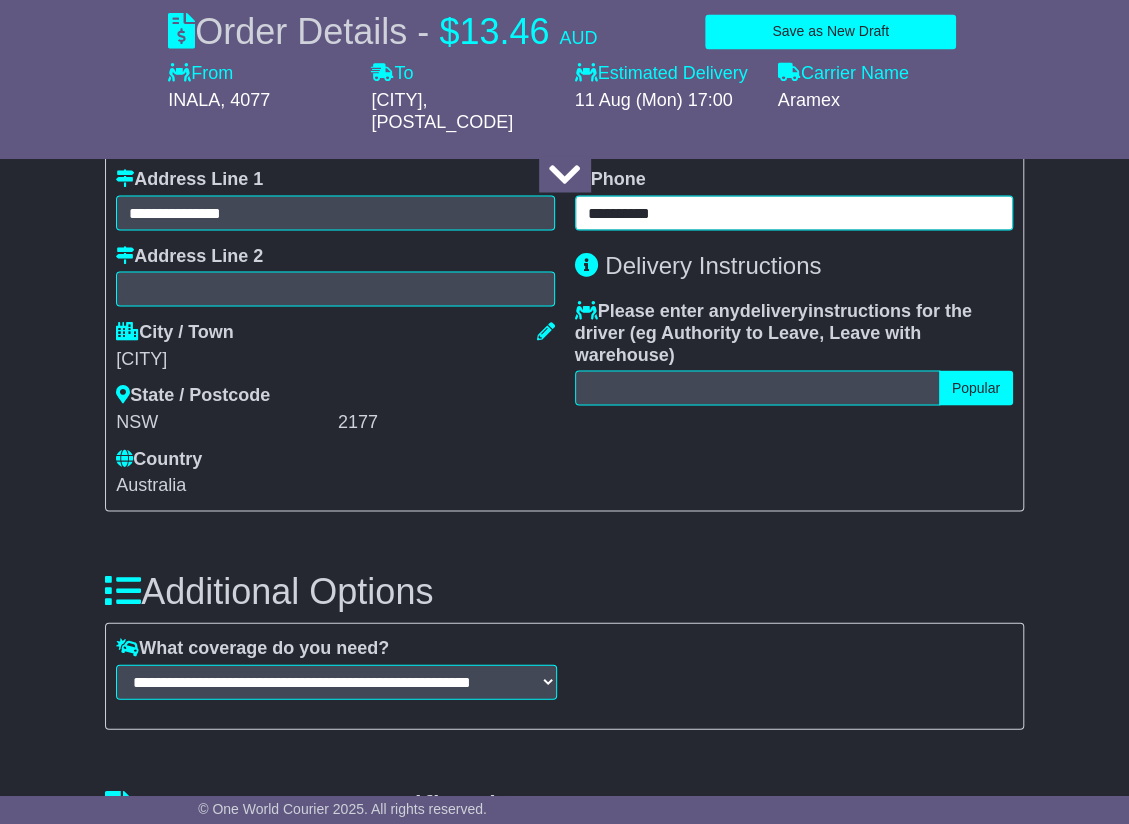 scroll, scrollTop: 1622, scrollLeft: 0, axis: vertical 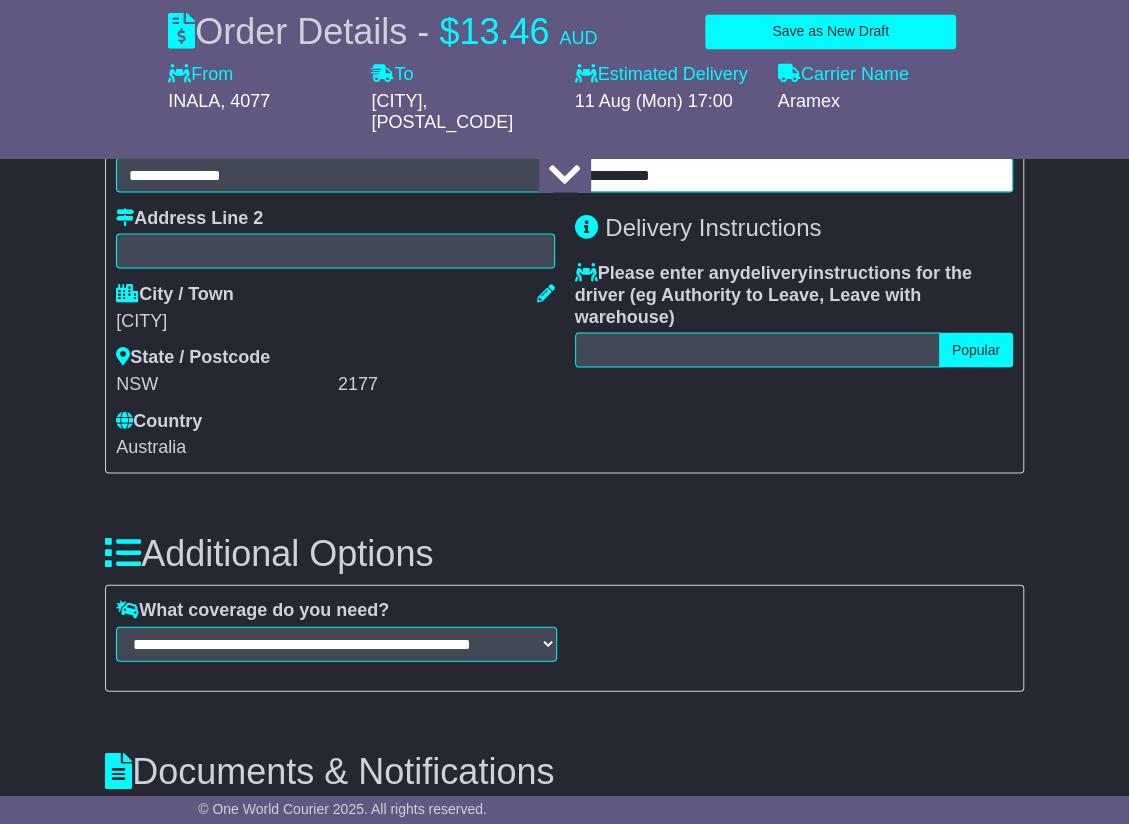 type on "**********" 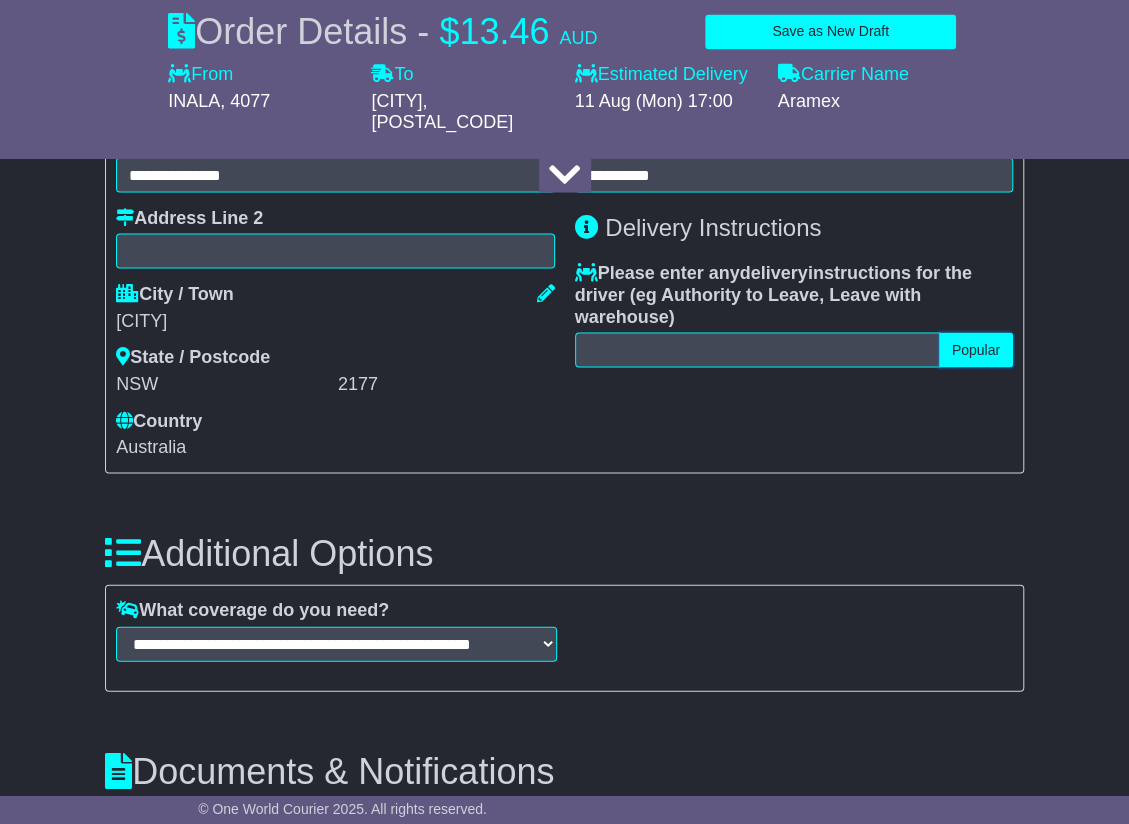 click on "Popular" at bounding box center [976, 349] 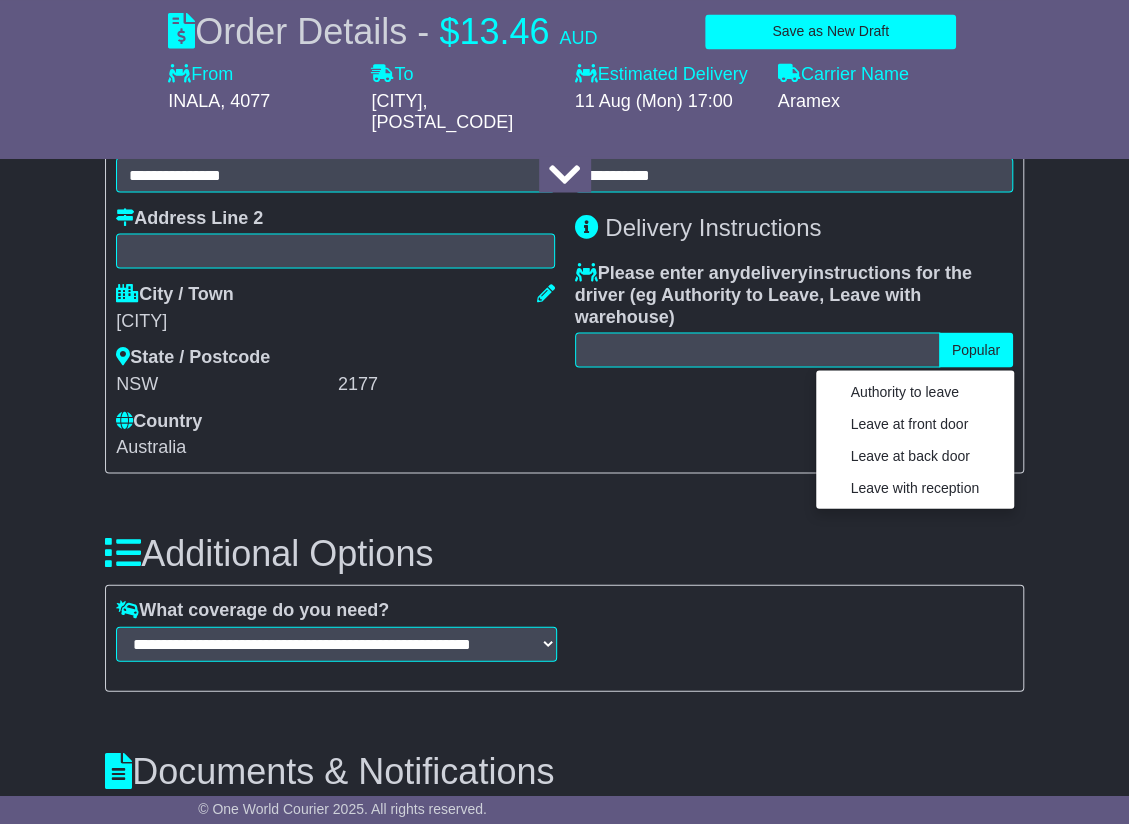 click on "About your package
What is your Package
Documents
Non-Documents
What are the Incoterms?
***
***
***
***
***
***
Description of Goods
Attention: dangerous goods are not allowed by service.
Your Internal Reference (required)
Any Dangerous Goods?
No" at bounding box center [564, 92] 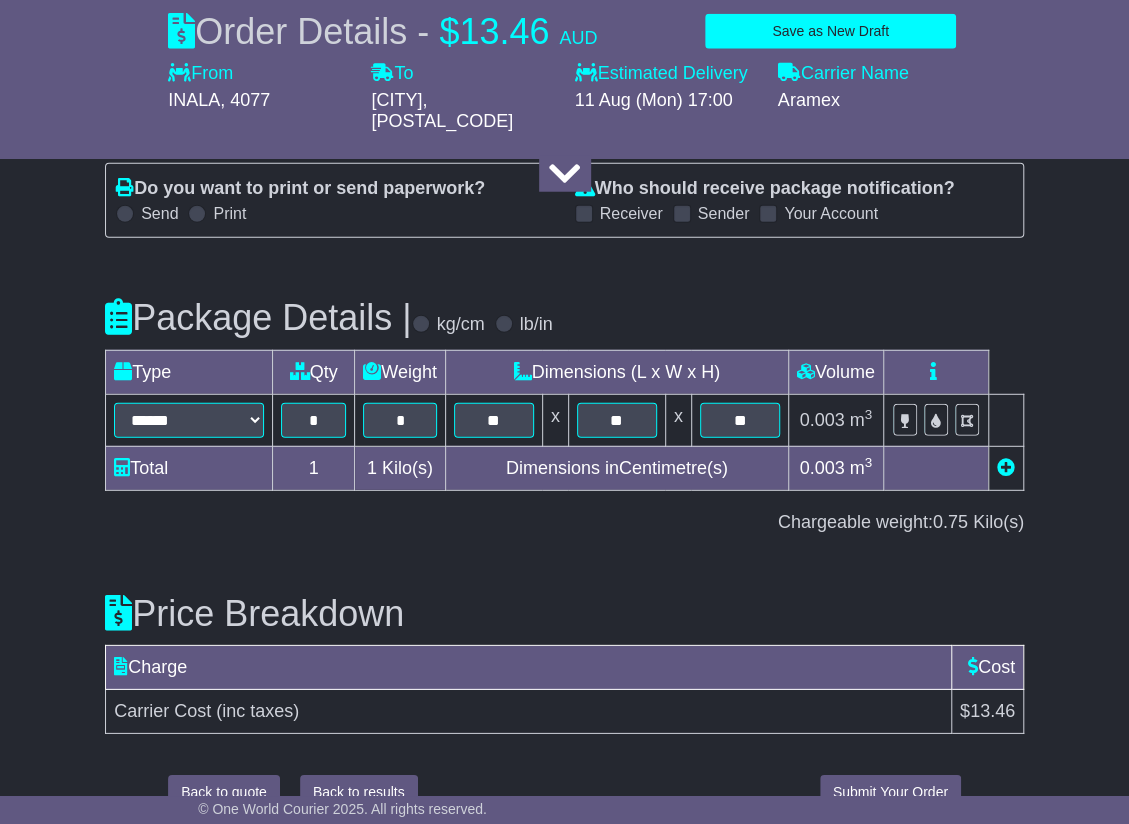 scroll, scrollTop: 2292, scrollLeft: 0, axis: vertical 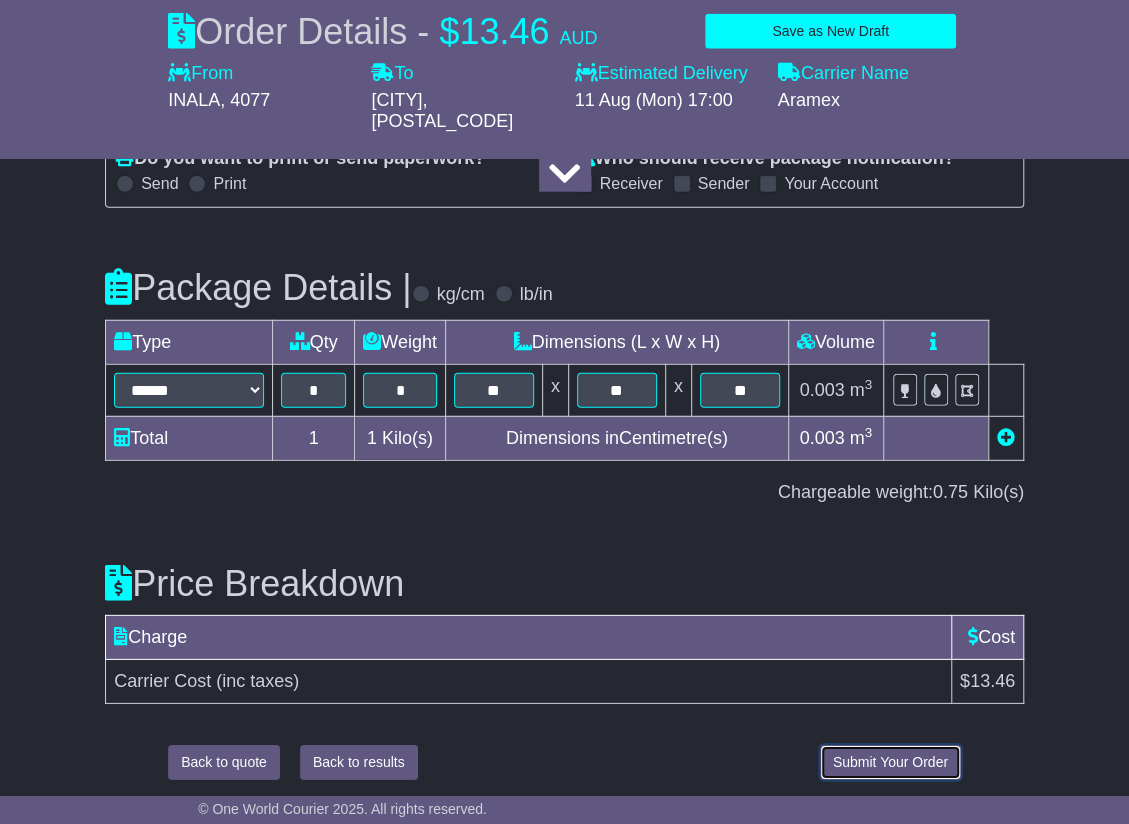 click on "Submit Your Order" at bounding box center (890, 762) 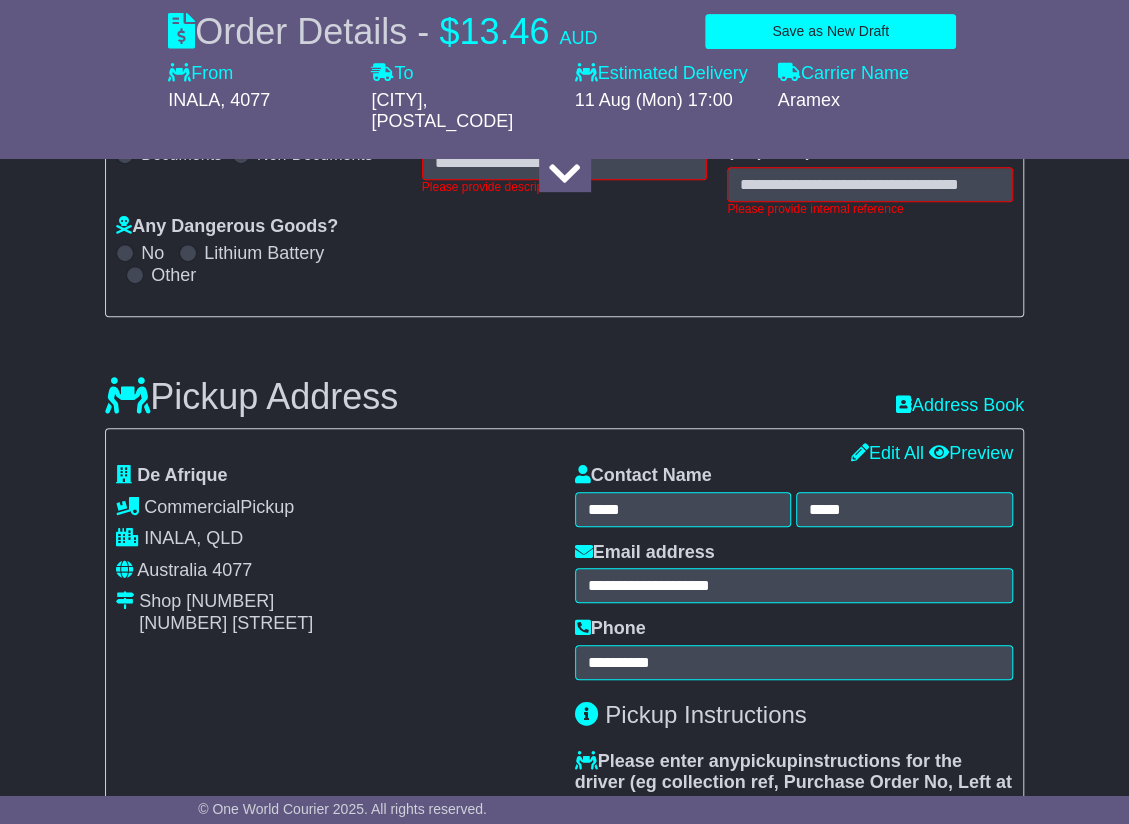 scroll, scrollTop: 325, scrollLeft: 0, axis: vertical 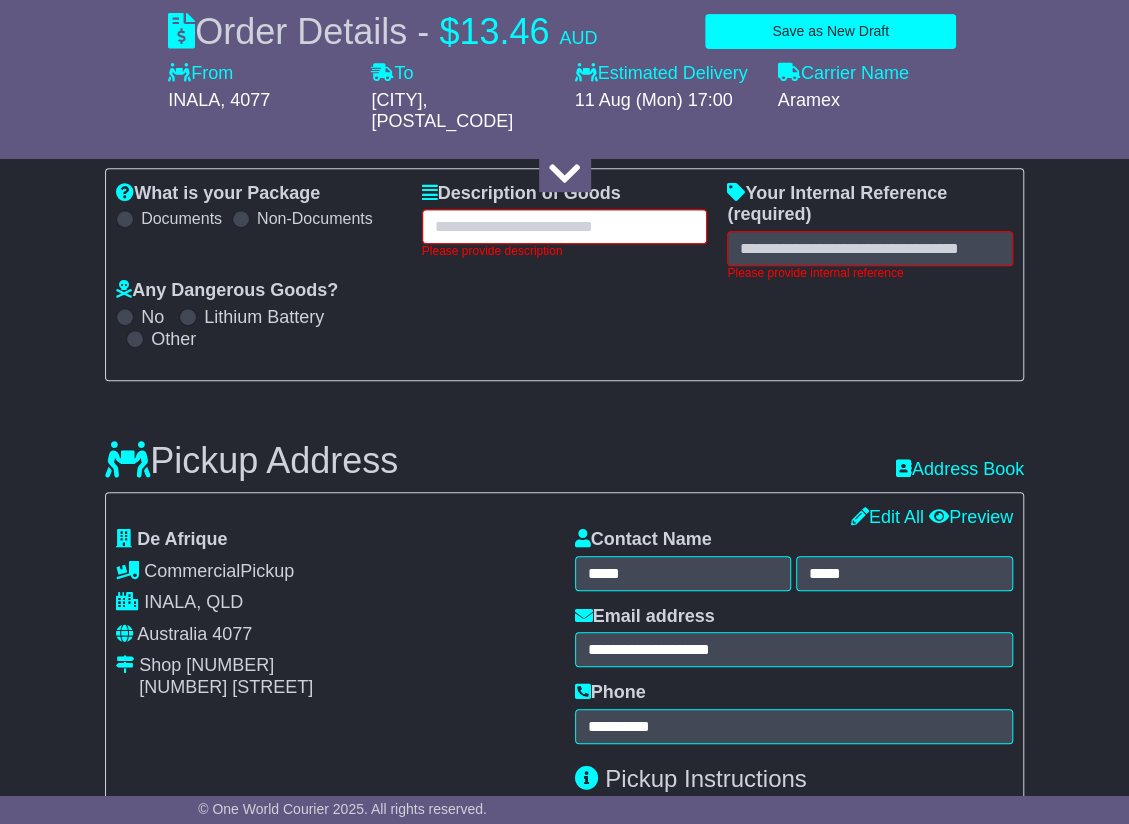 click at bounding box center [565, 226] 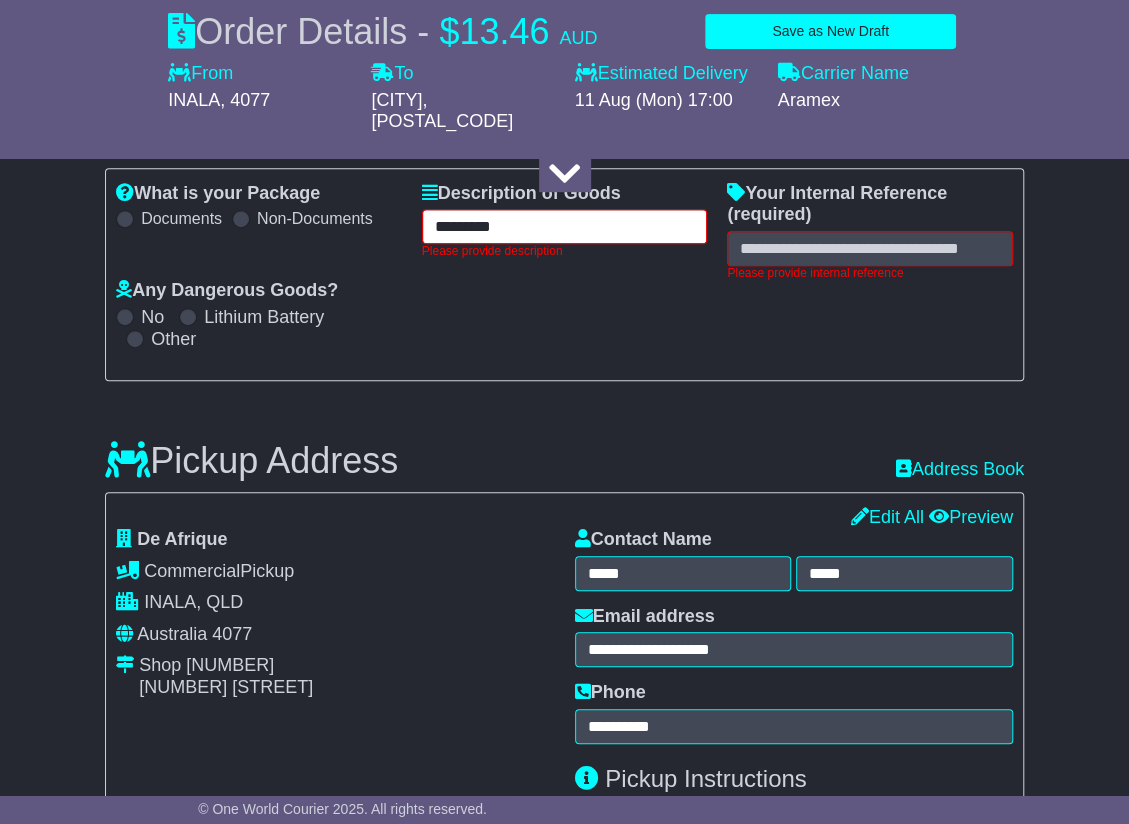 type on "*********" 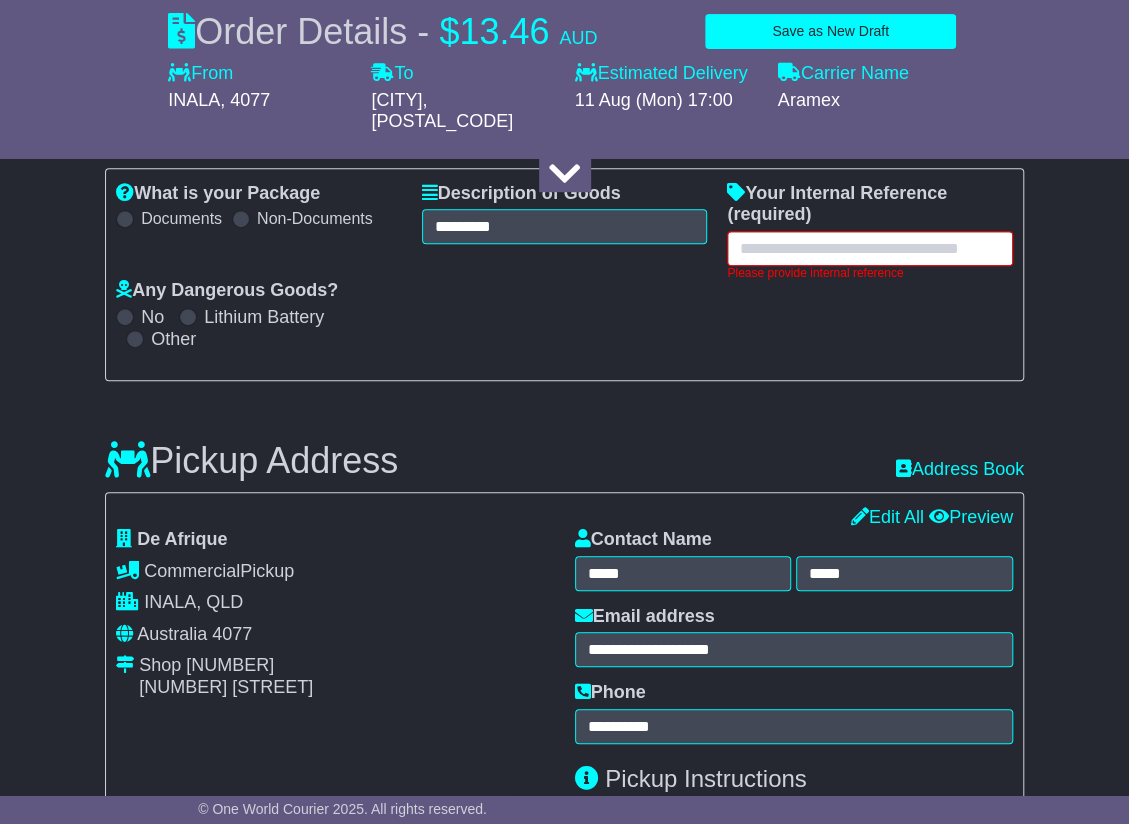 click at bounding box center [870, 248] 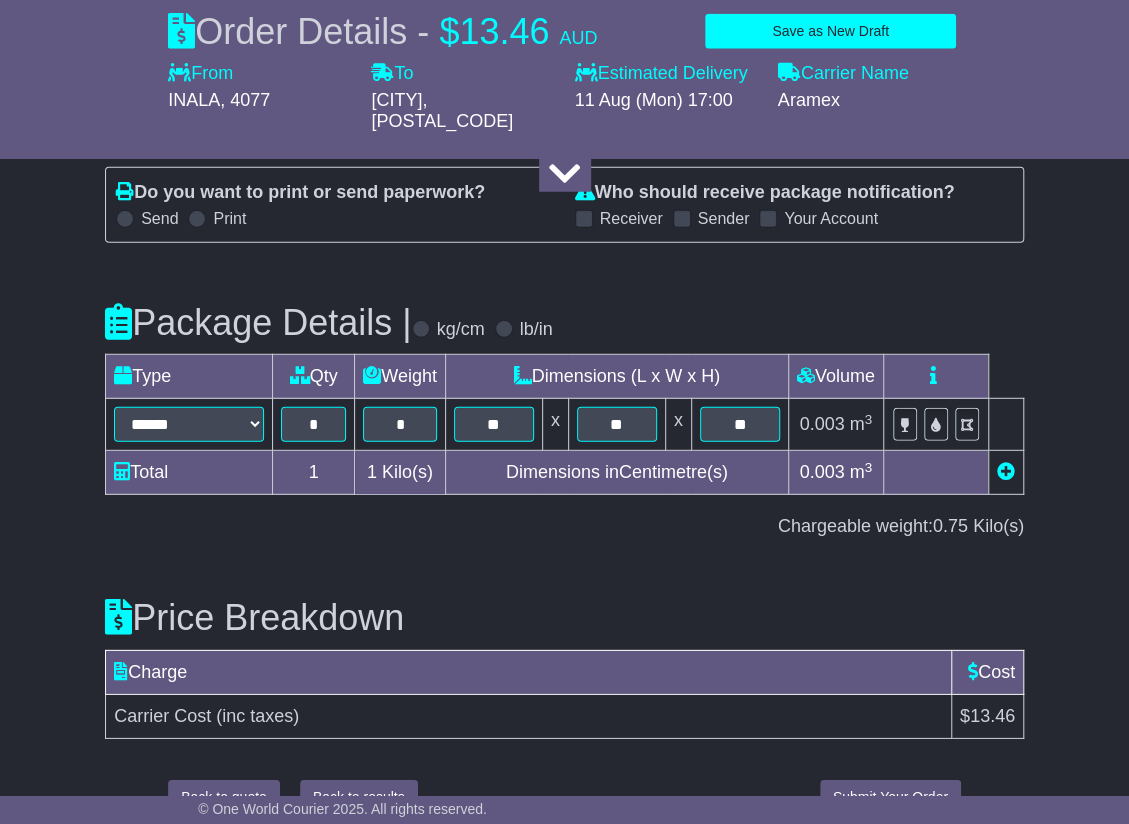 scroll, scrollTop: 2306, scrollLeft: 0, axis: vertical 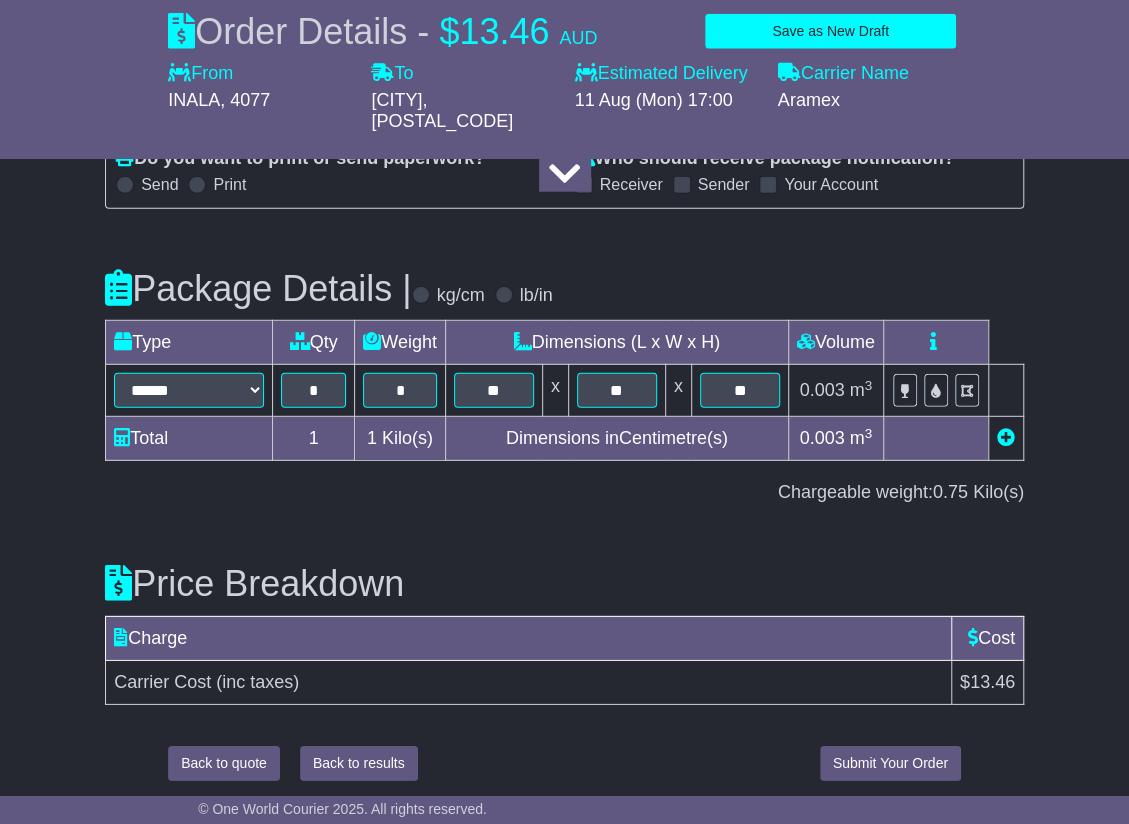 type on "*********" 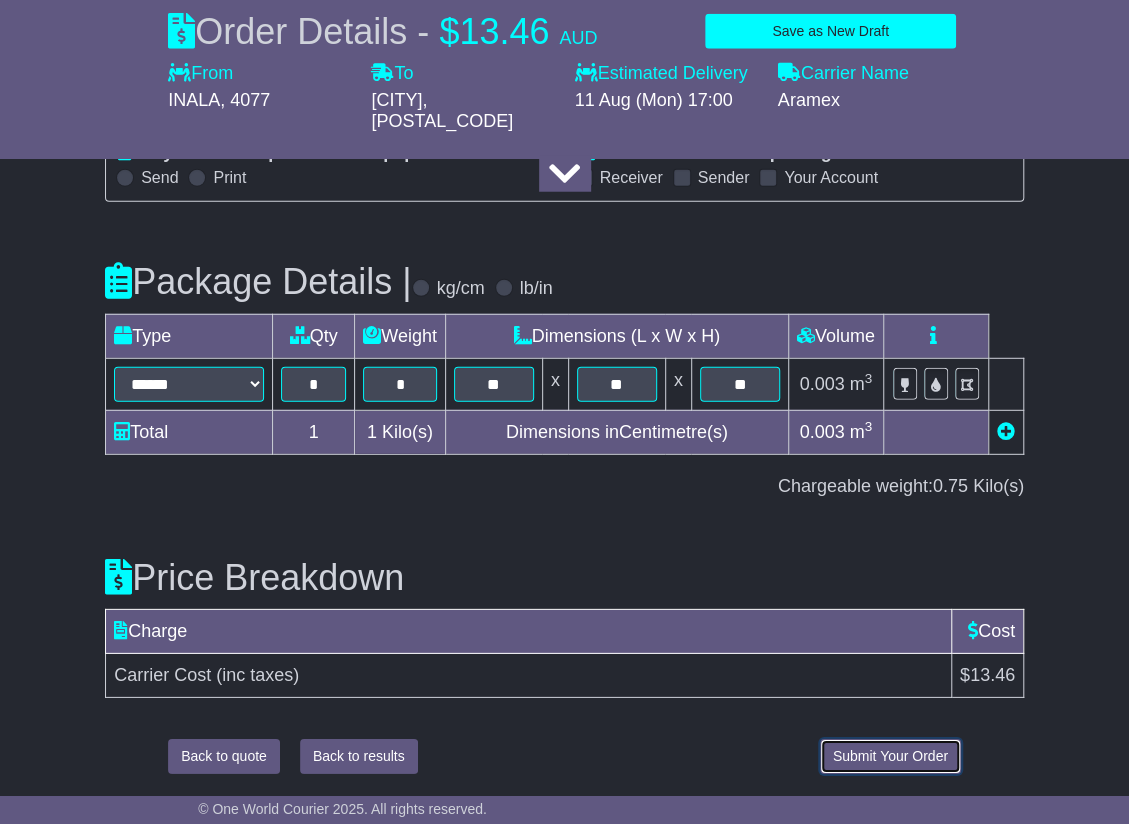 click on "Submit Your Order" at bounding box center (890, 756) 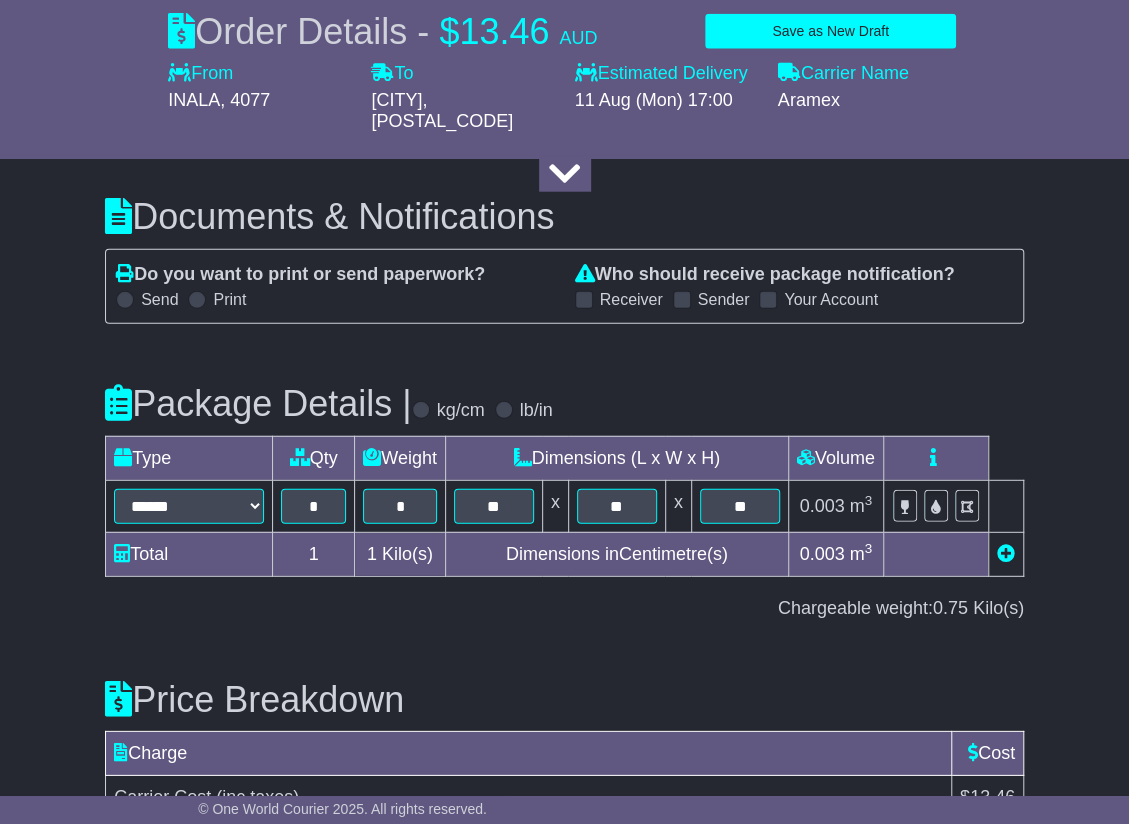scroll, scrollTop: 2292, scrollLeft: 0, axis: vertical 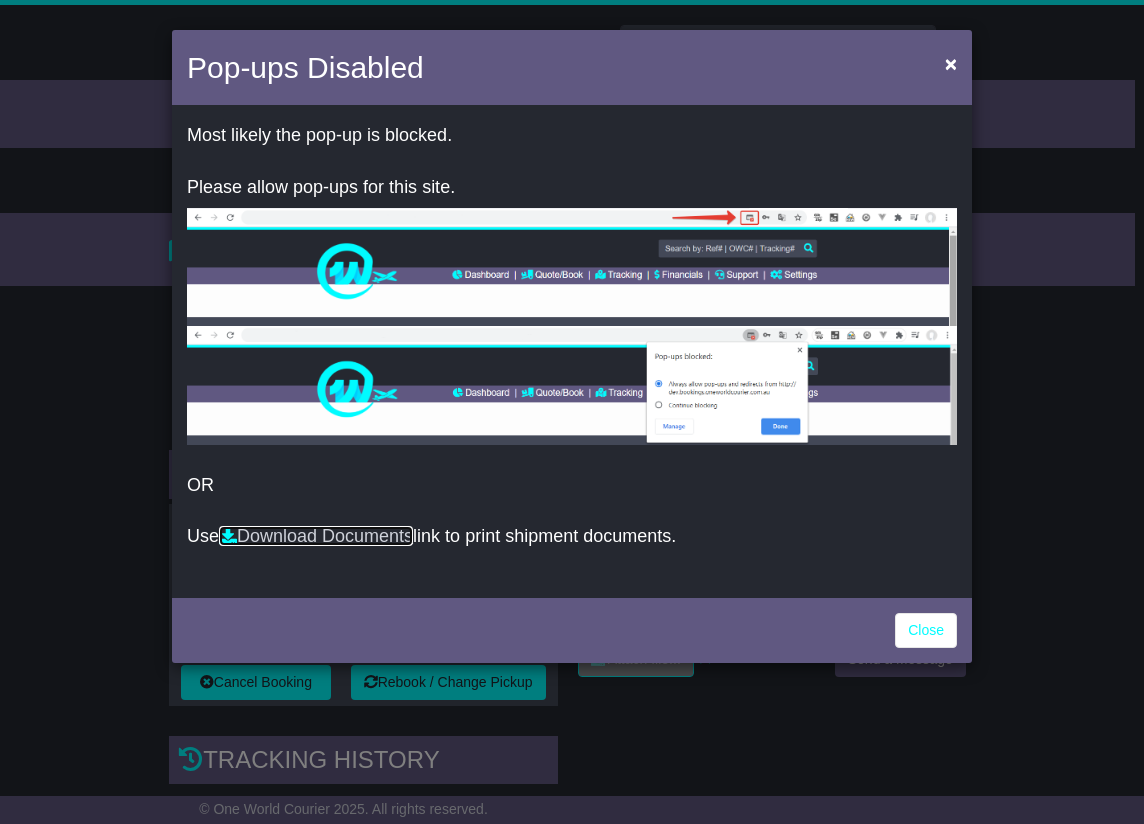 click on "Download Documents" at bounding box center [316, 536] 